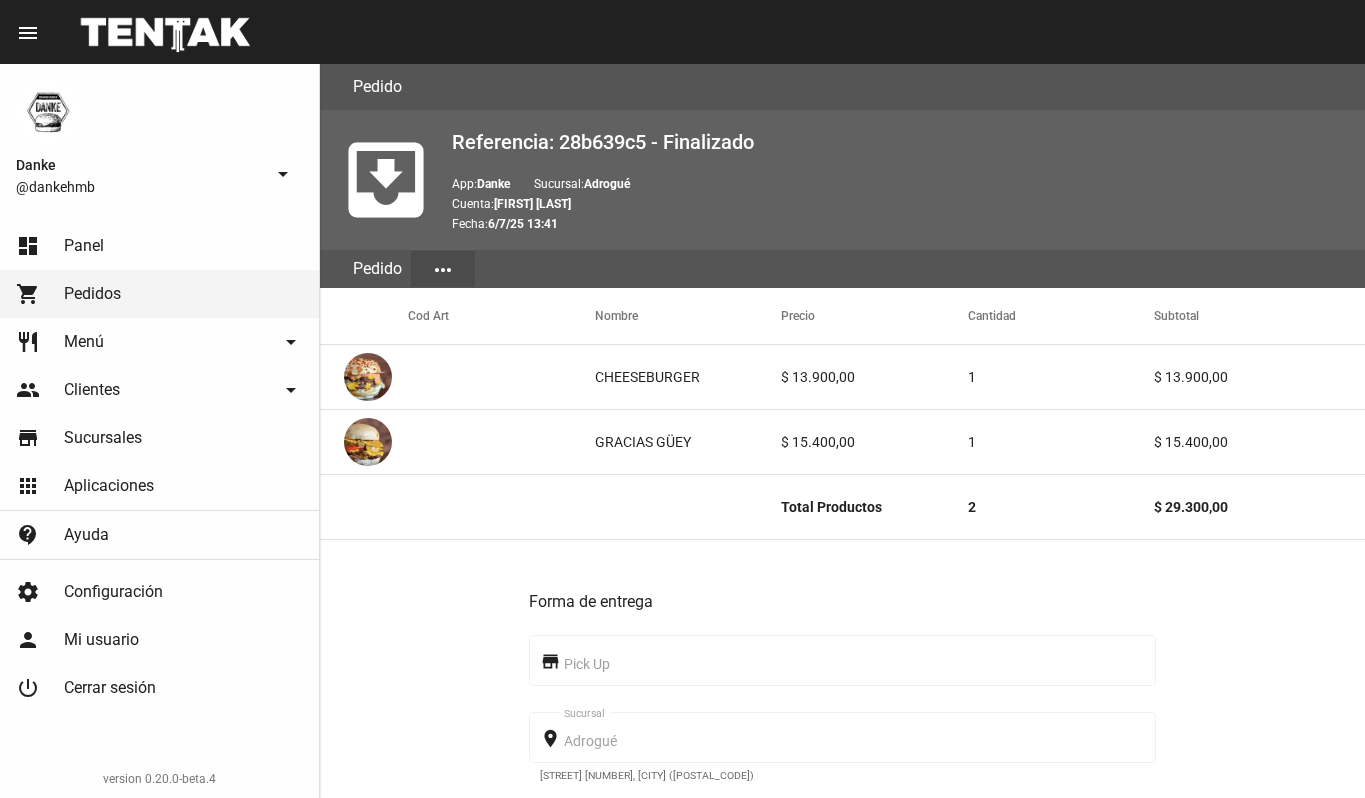 scroll, scrollTop: 0, scrollLeft: 0, axis: both 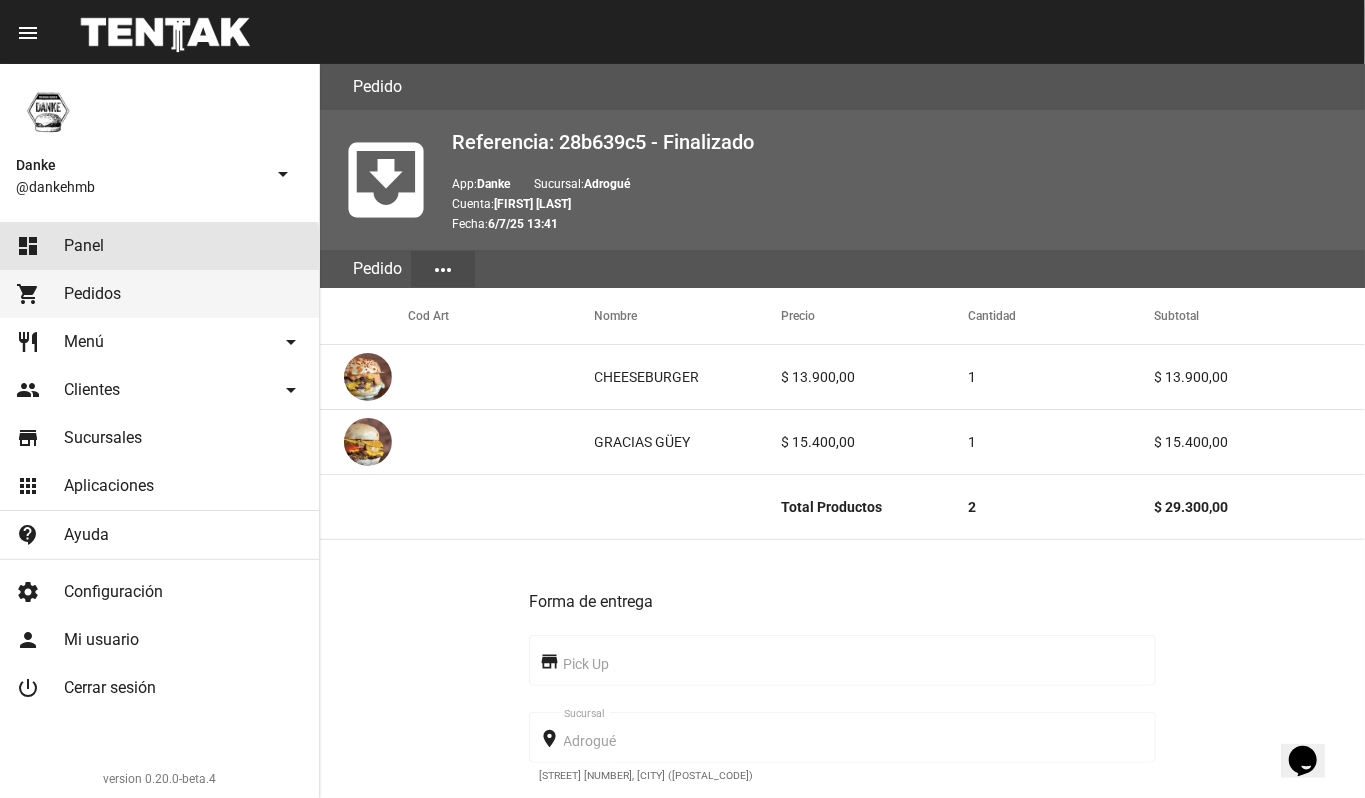 click on "dashboard Panel" at bounding box center (159, 246) 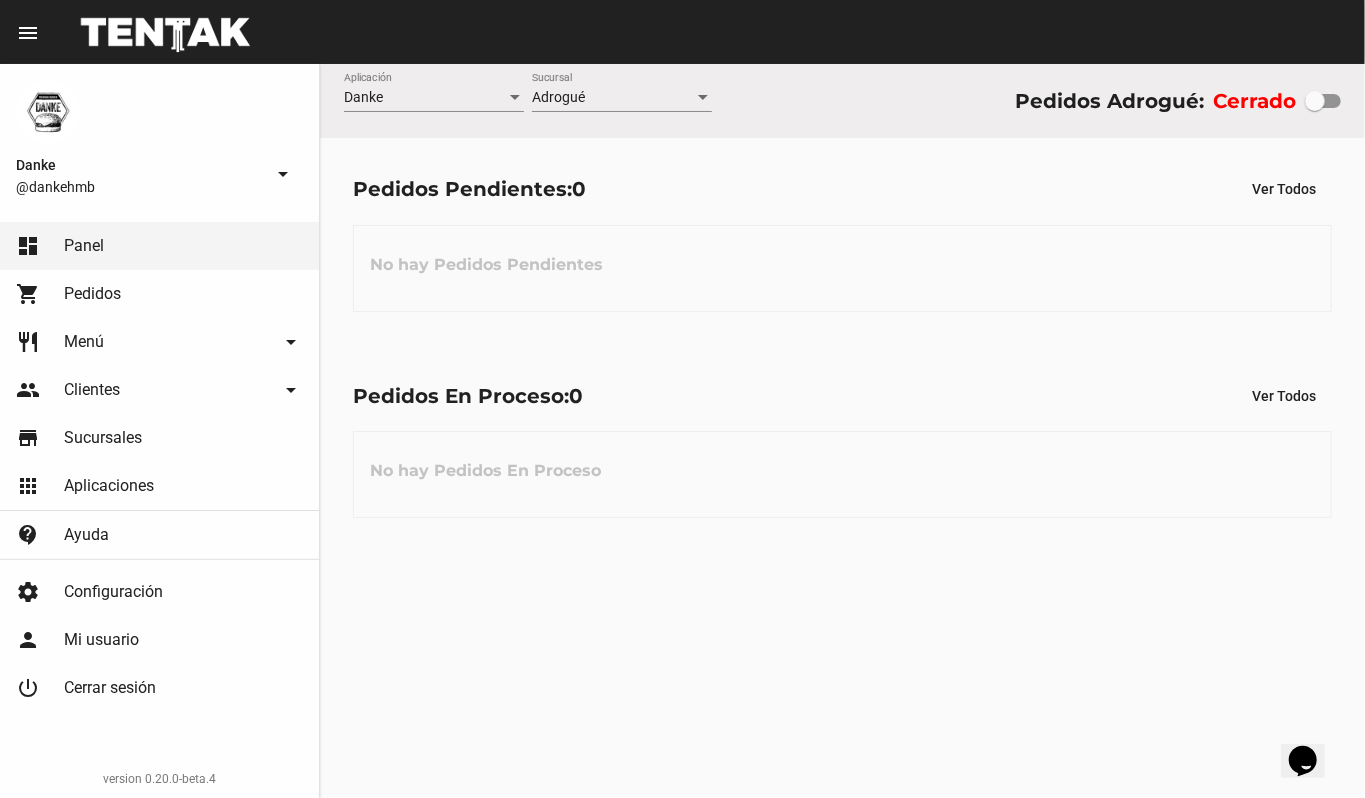 click at bounding box center [1323, 101] 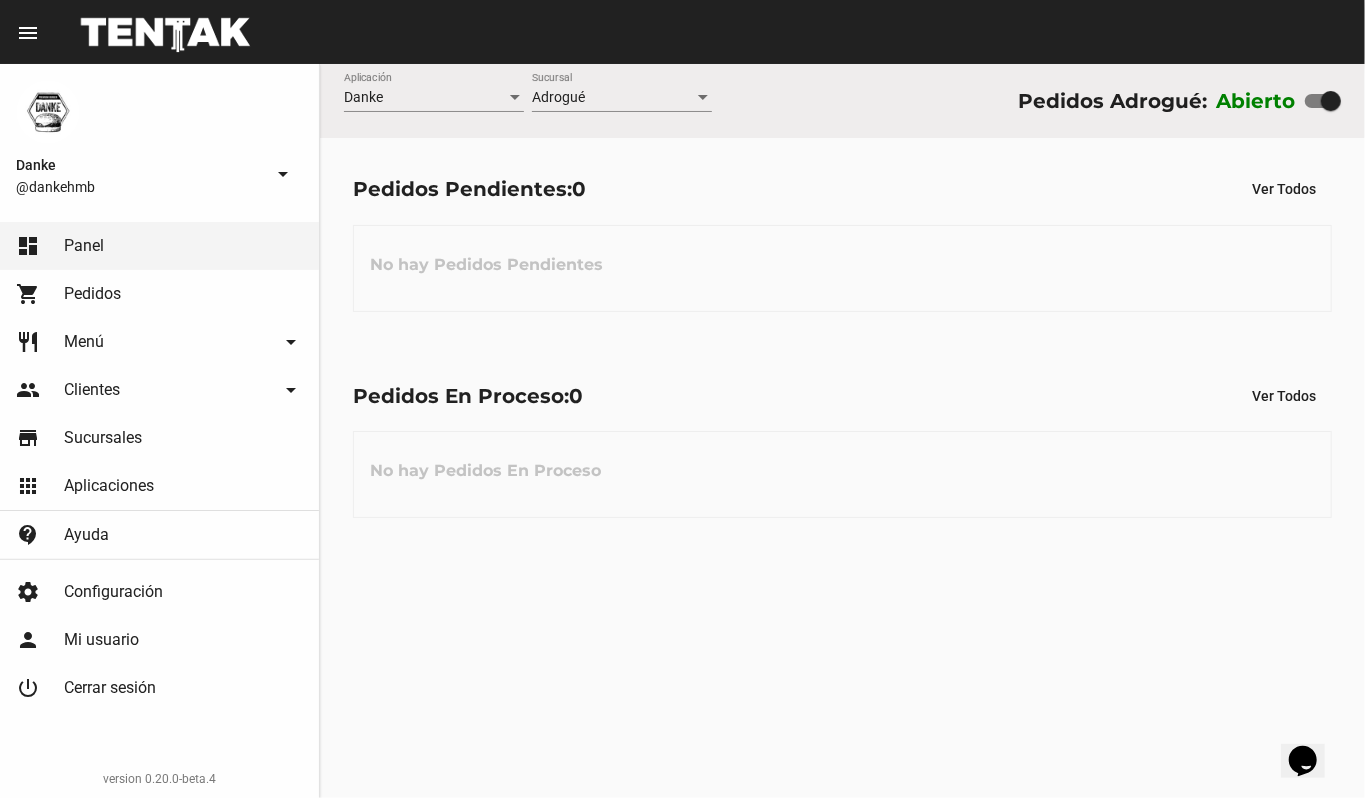 click at bounding box center [1331, 101] 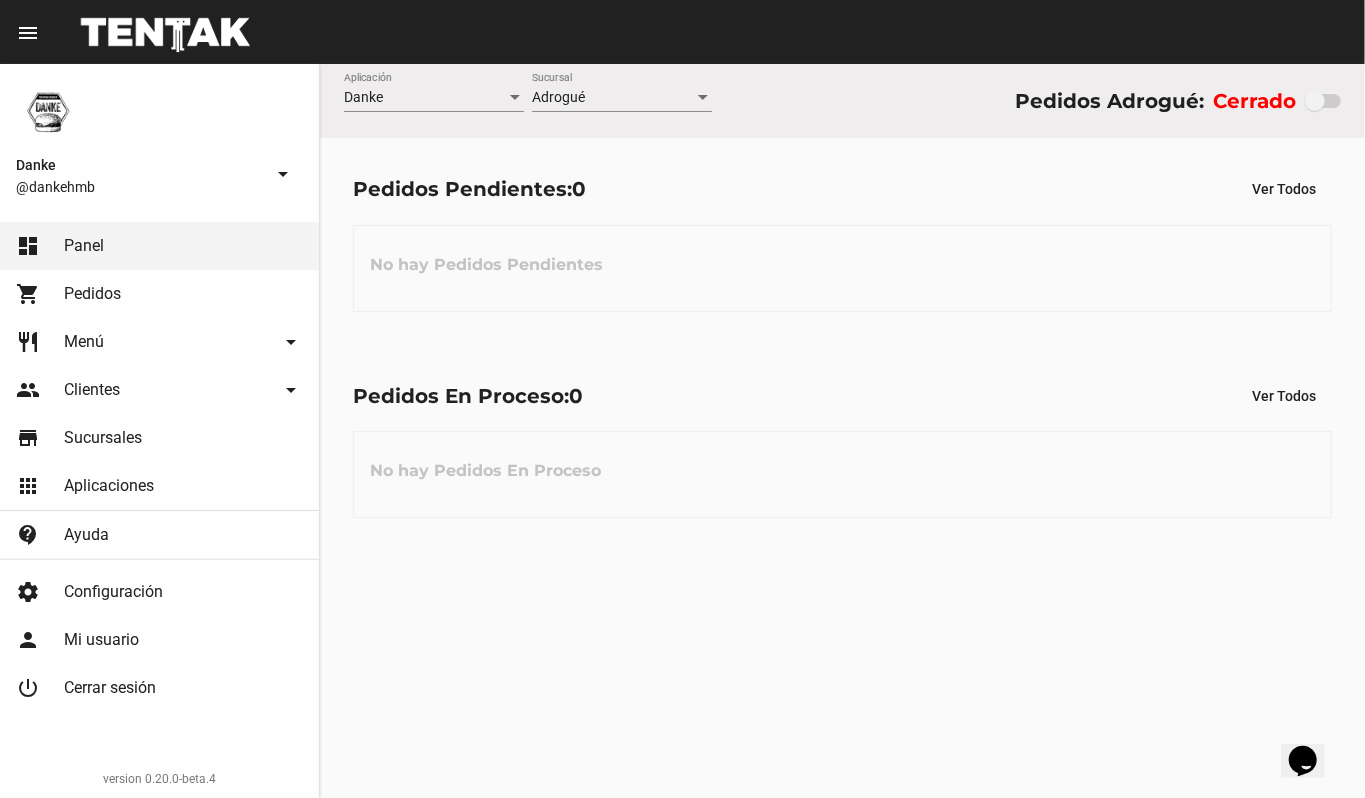 click at bounding box center (1315, 101) 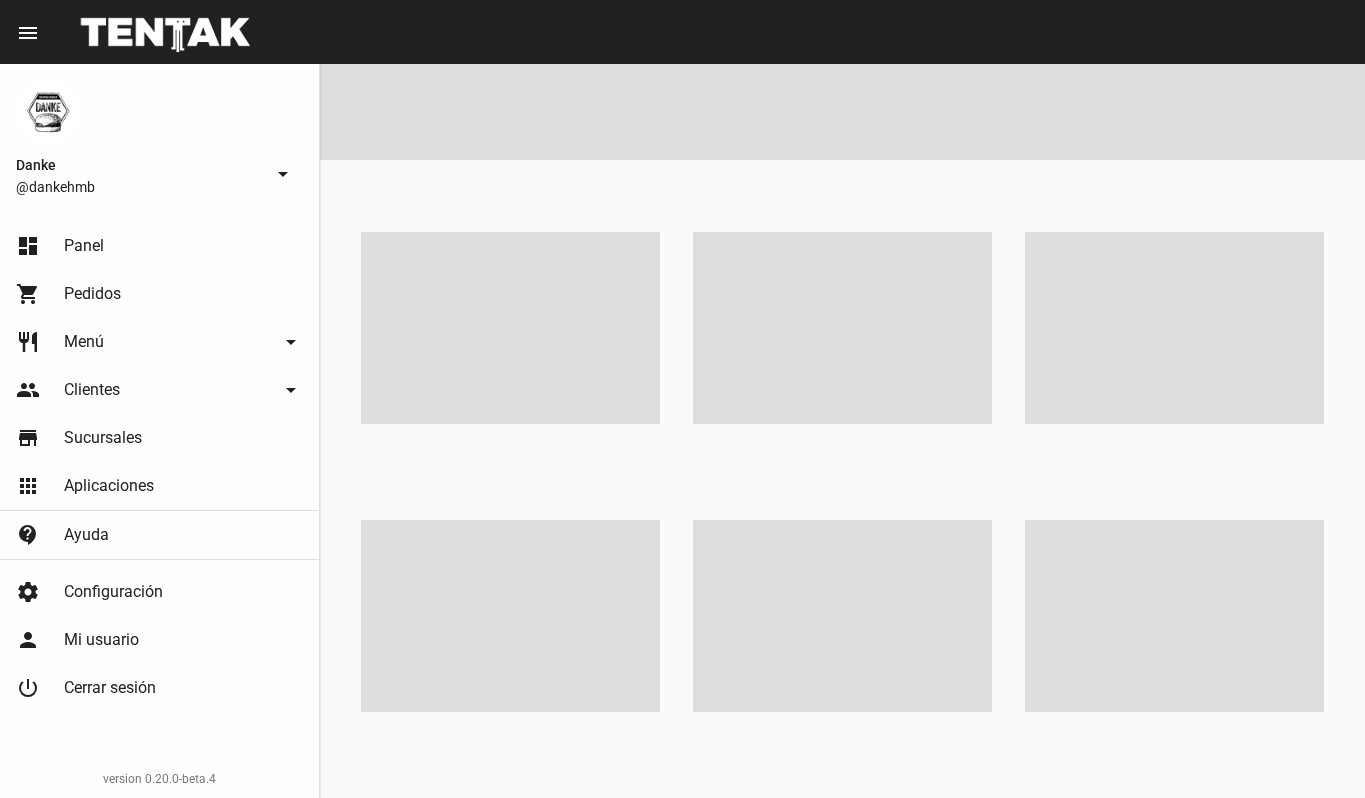 scroll, scrollTop: 0, scrollLeft: 0, axis: both 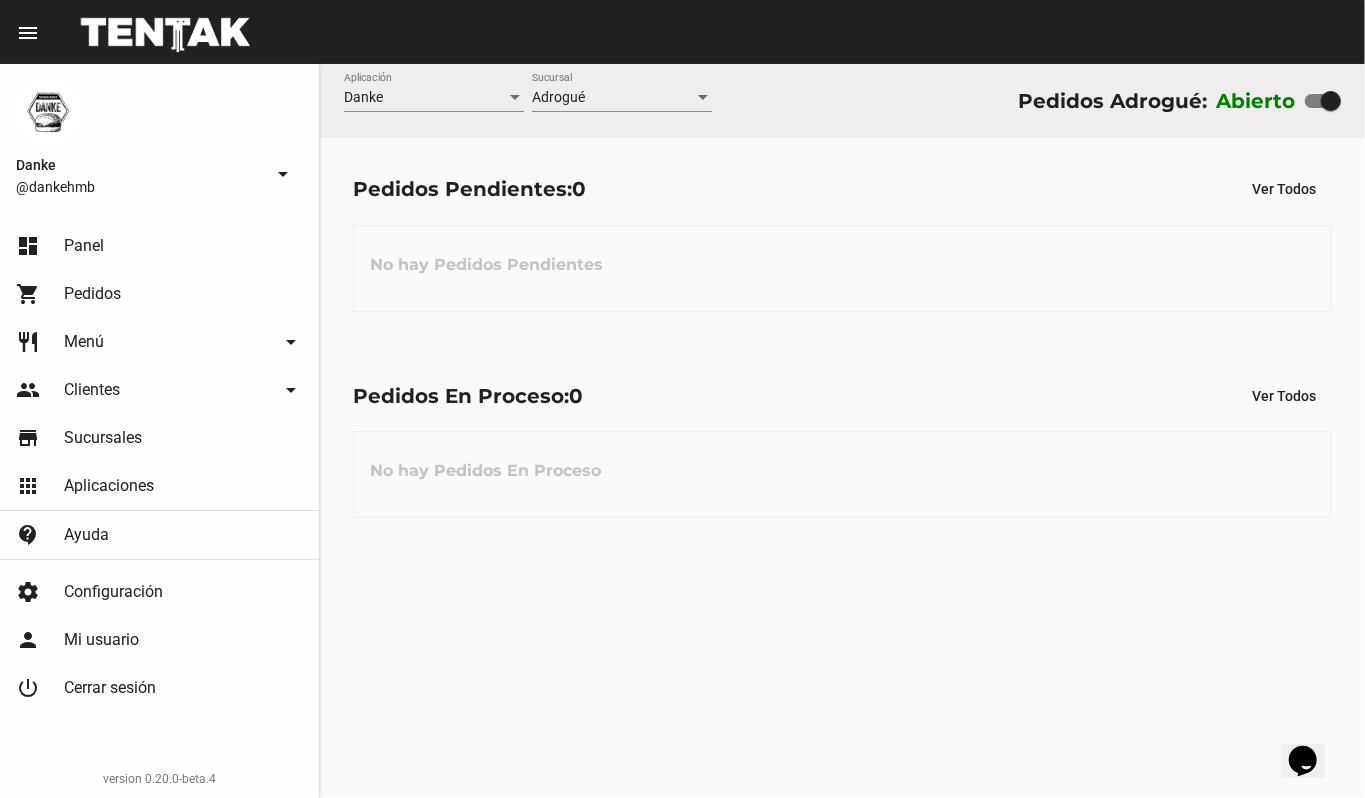 click on "restaurant Menú arrow_drop_down" at bounding box center (159, 342) 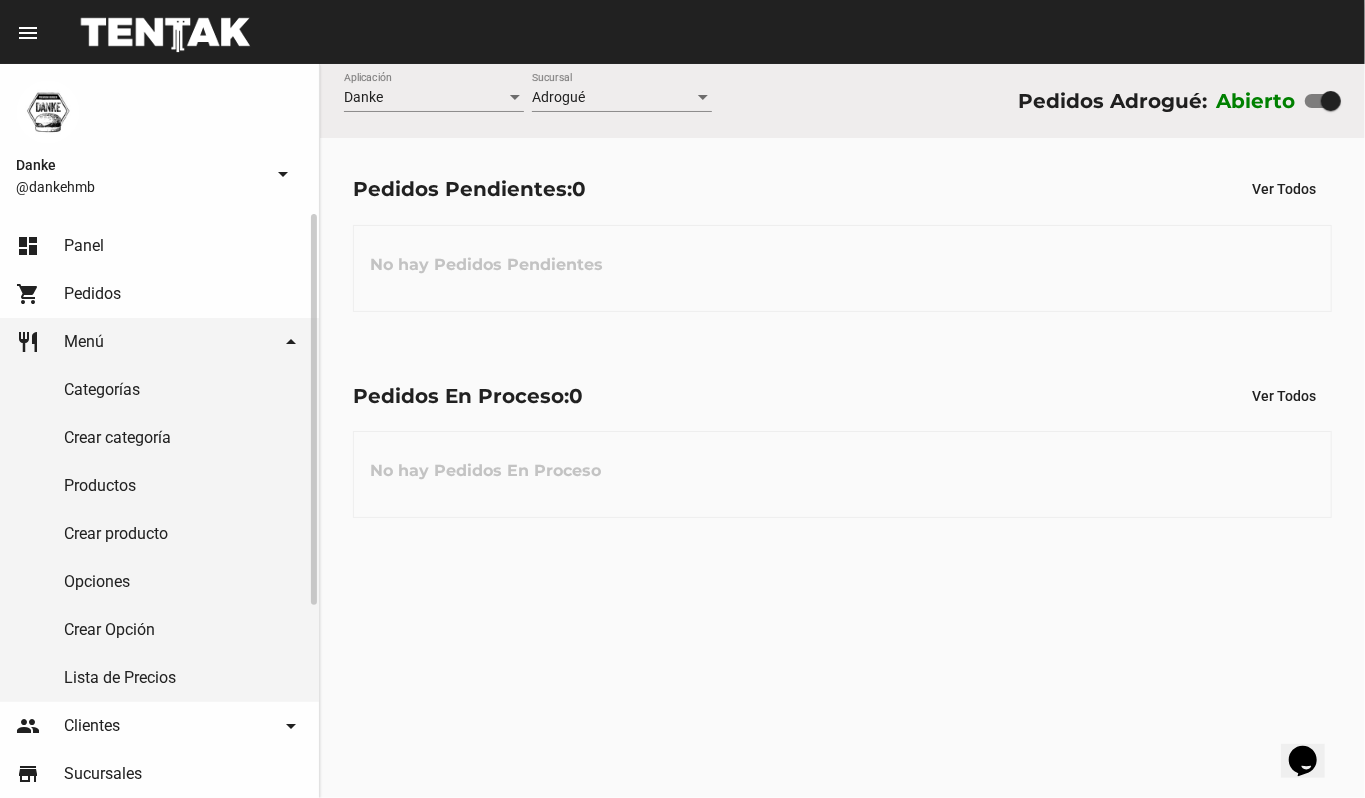 click on "Productos" at bounding box center (159, 486) 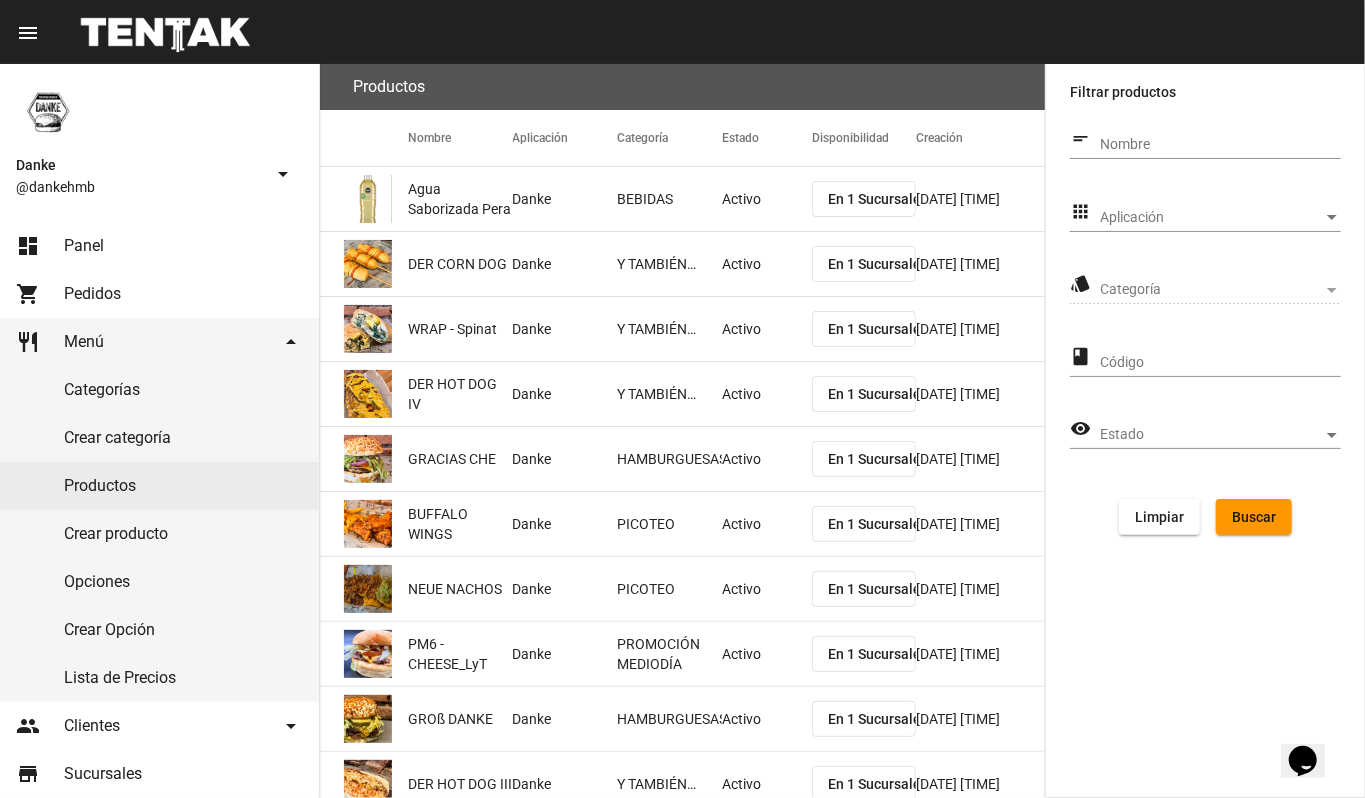 click on "Aplicación" at bounding box center (1211, 218) 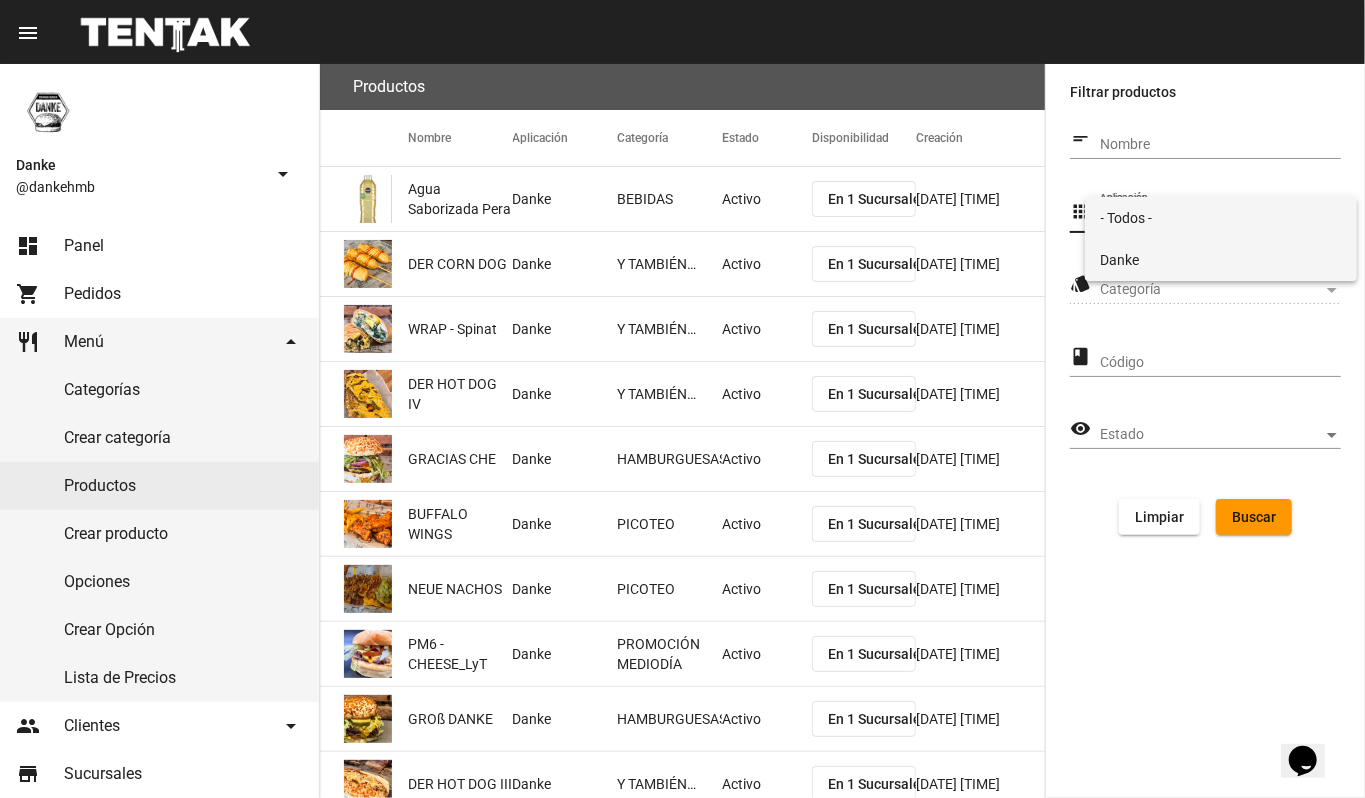 click on "Danke" at bounding box center (1221, 260) 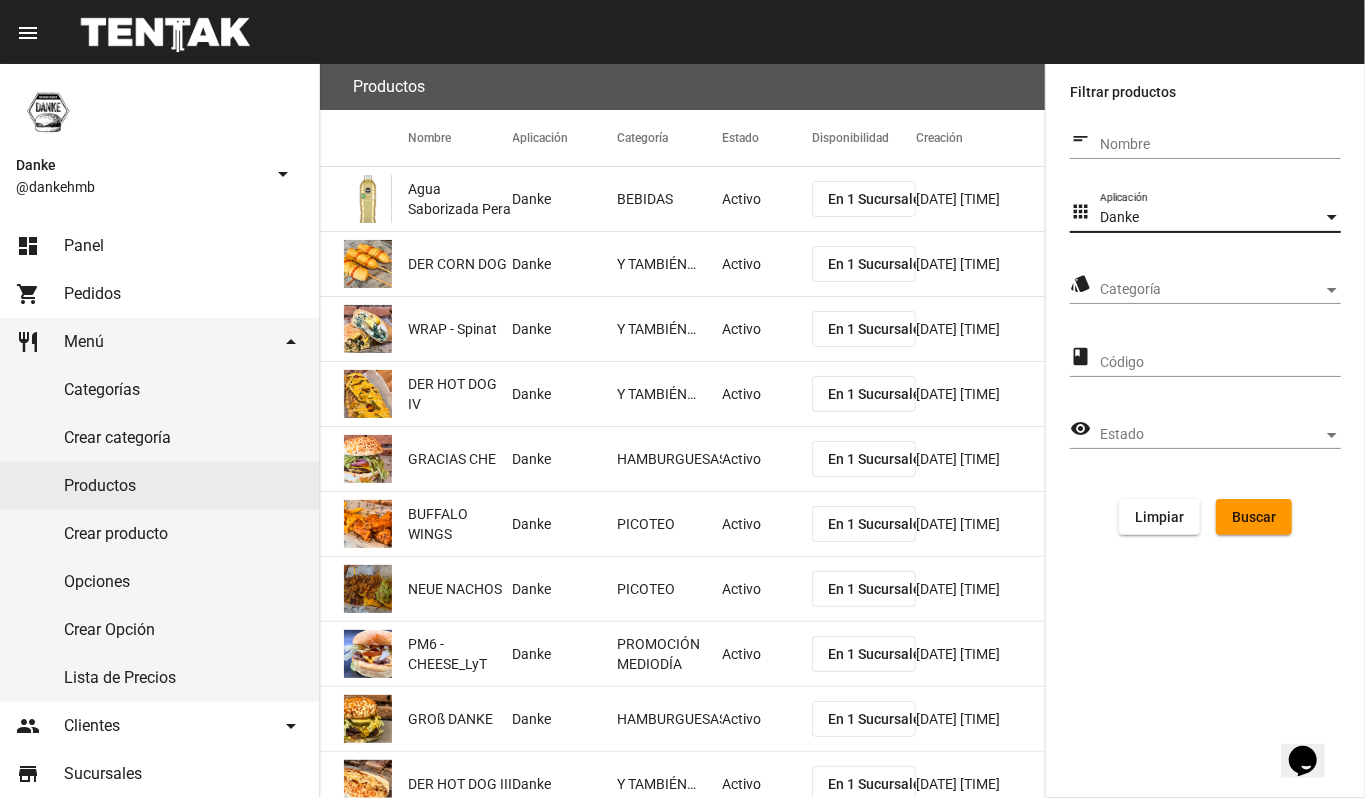 click on "Categoría" at bounding box center (1211, 290) 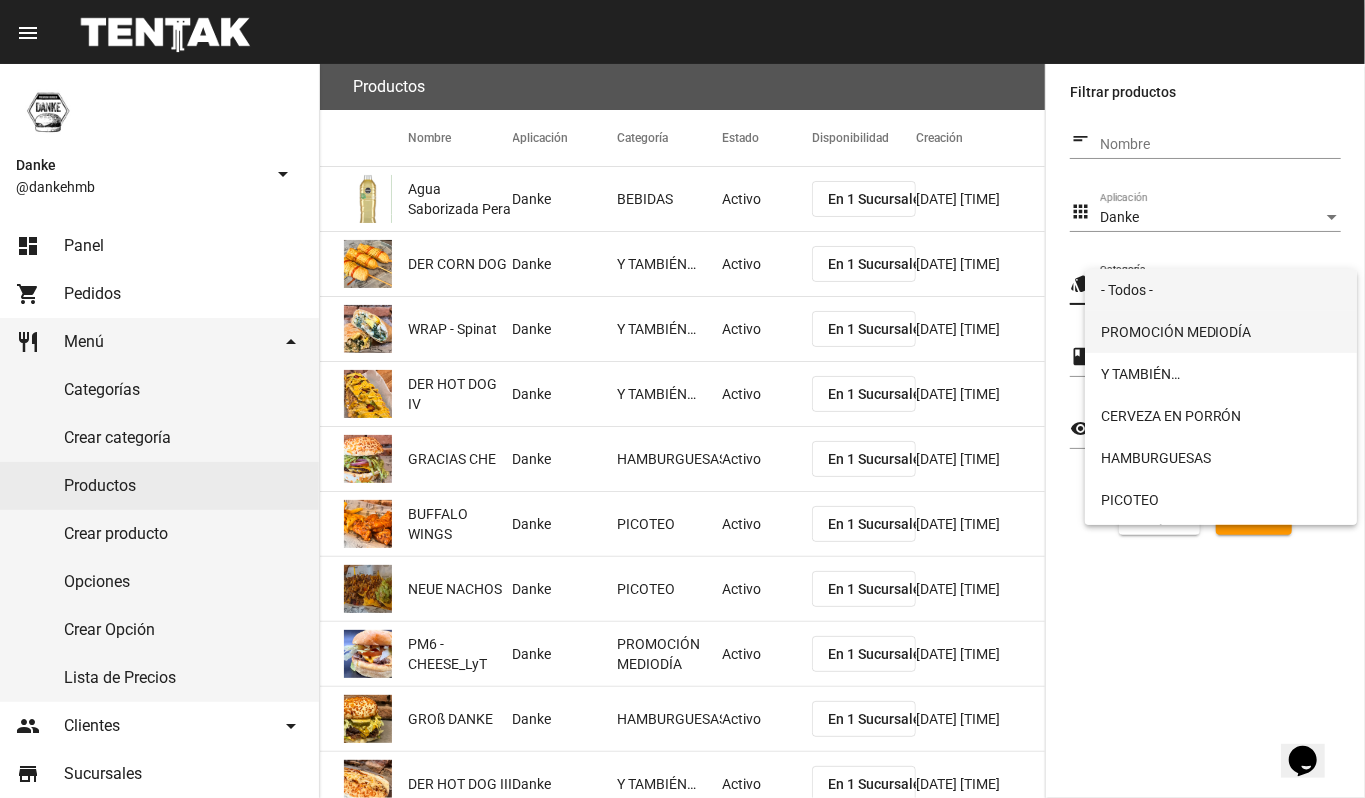 click on "PROMOCIÓN MEDIODÍA" at bounding box center [1221, 332] 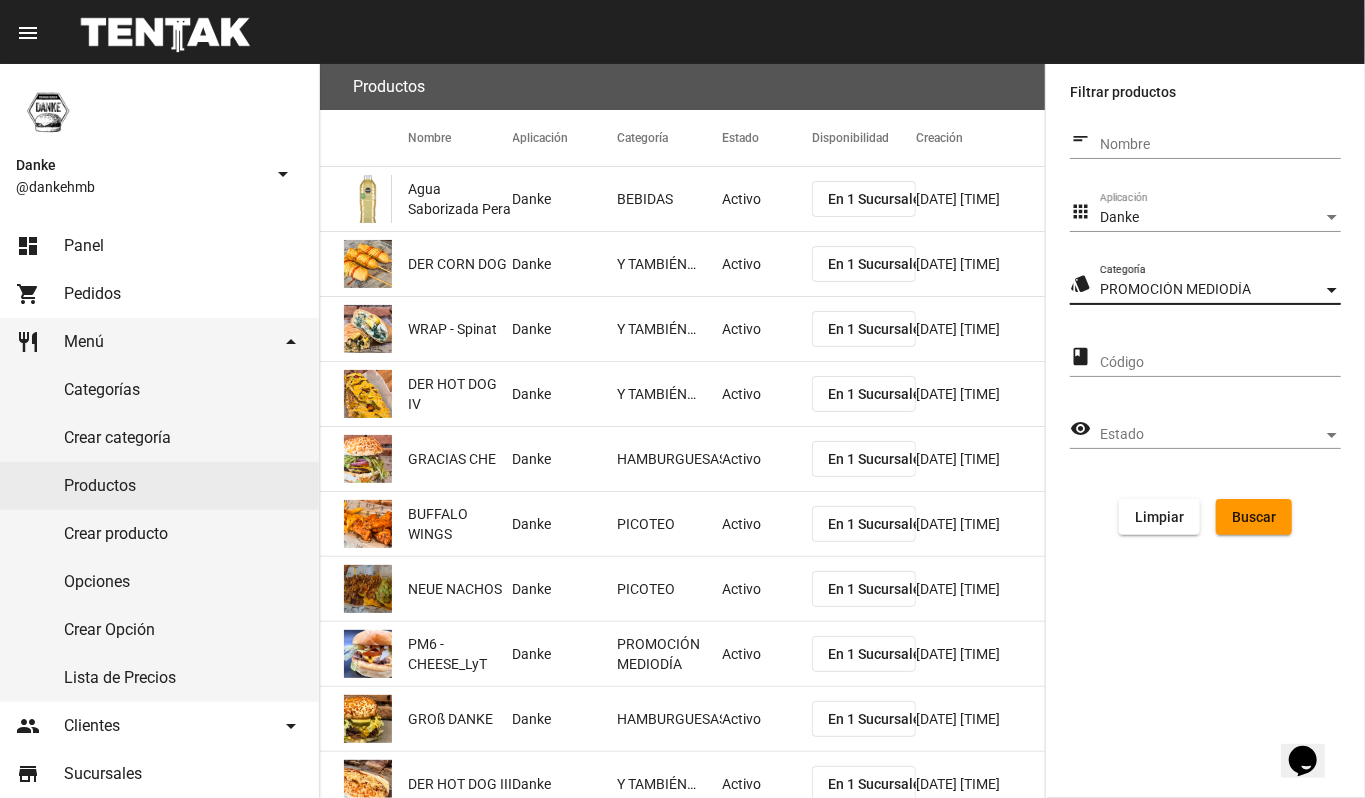 click on "Buscar" at bounding box center (1254, 517) 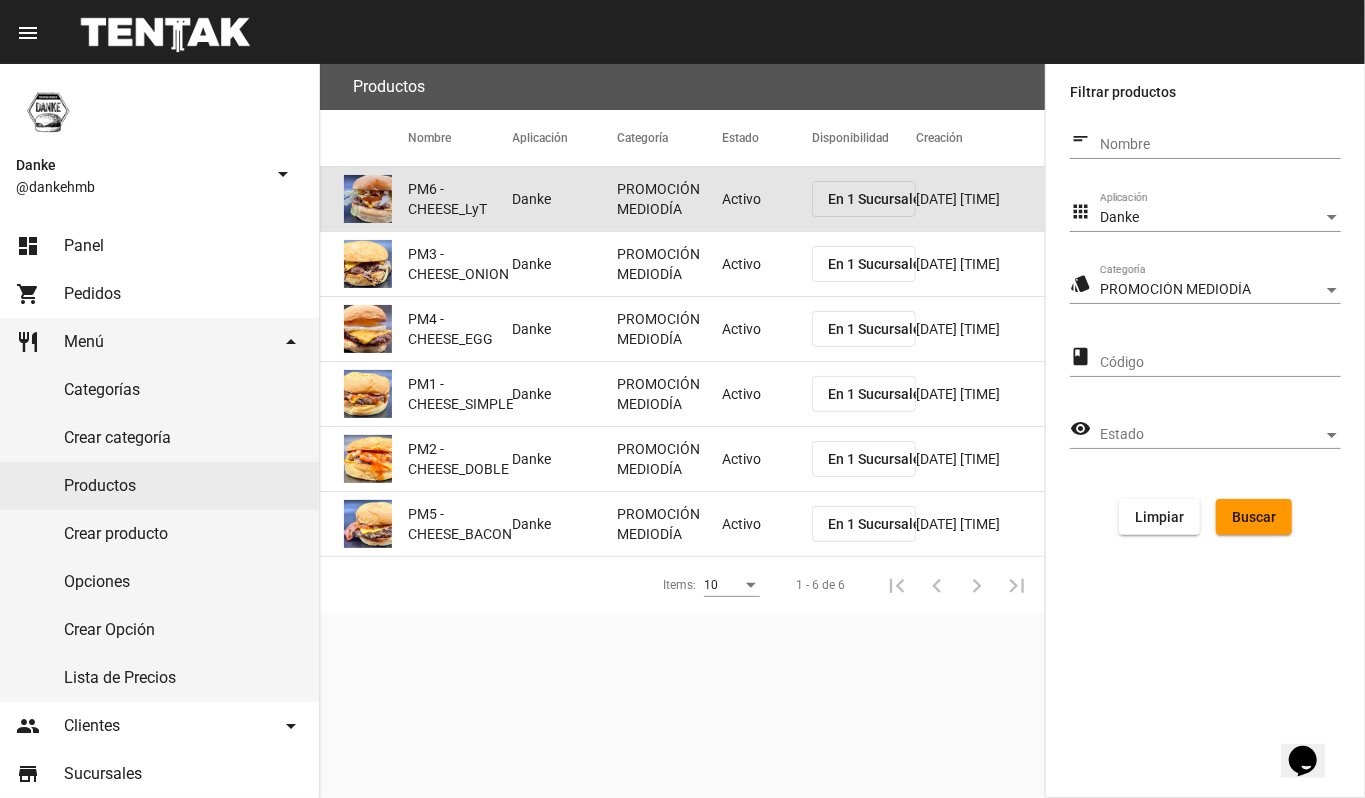 click on "Activo" at bounding box center (767, 199) 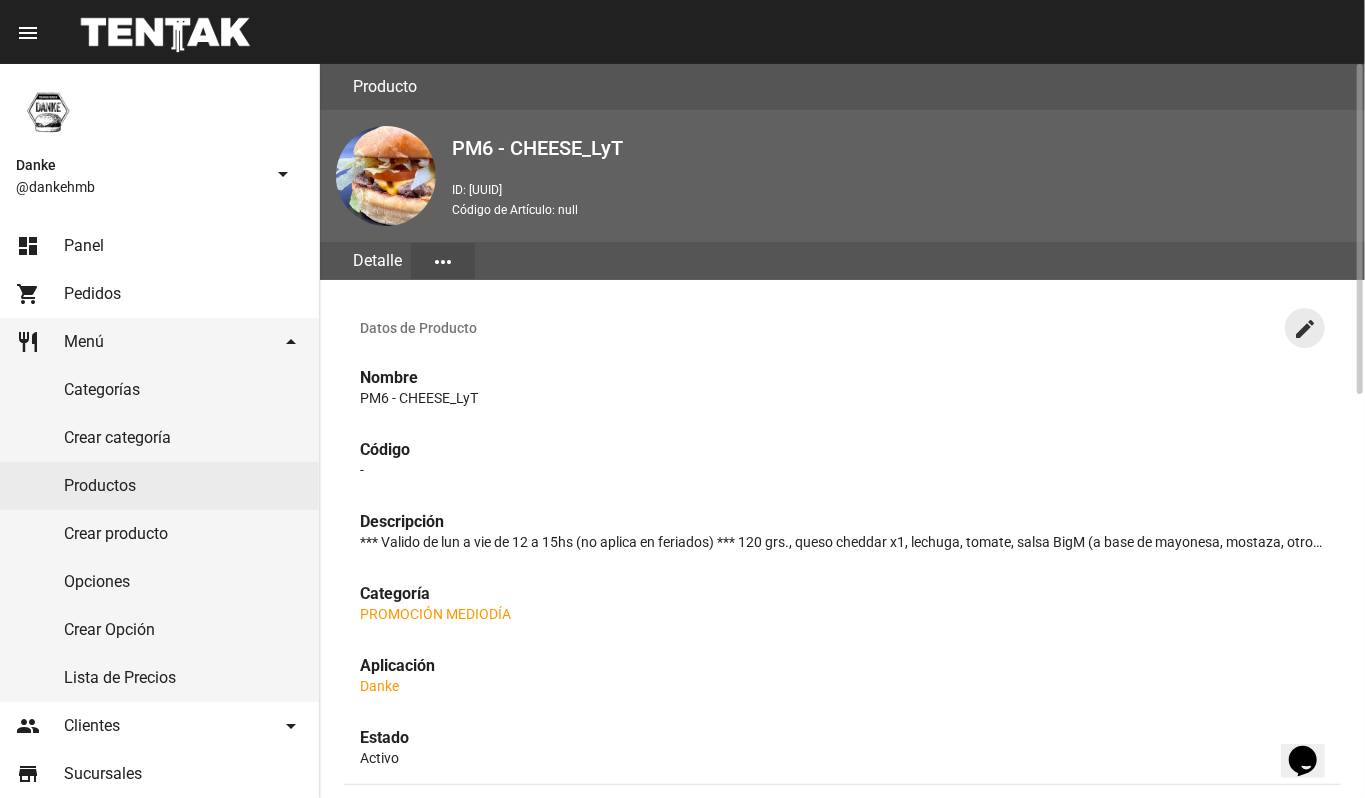 click on "create" at bounding box center [1305, 328] 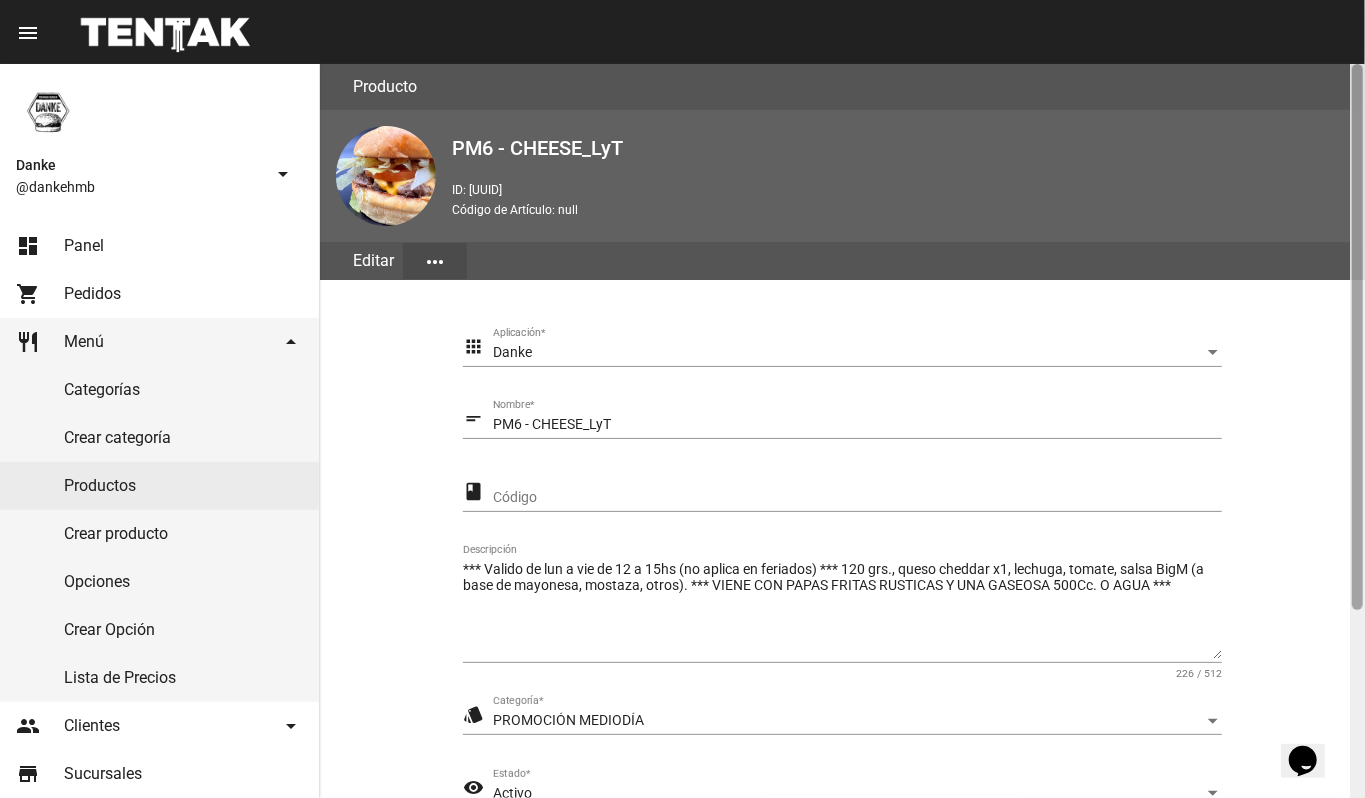 scroll, scrollTop: 254, scrollLeft: 0, axis: vertical 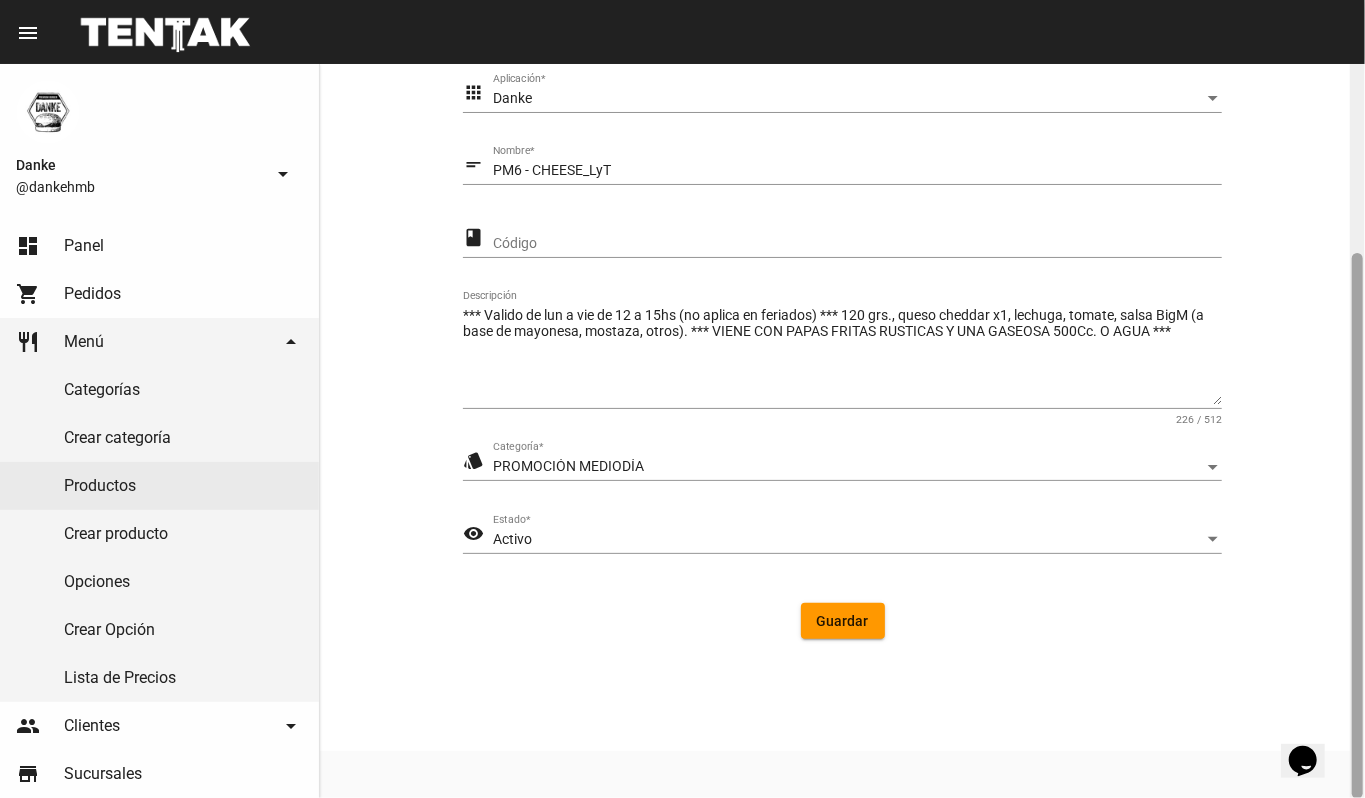 click at bounding box center [1357, 431] 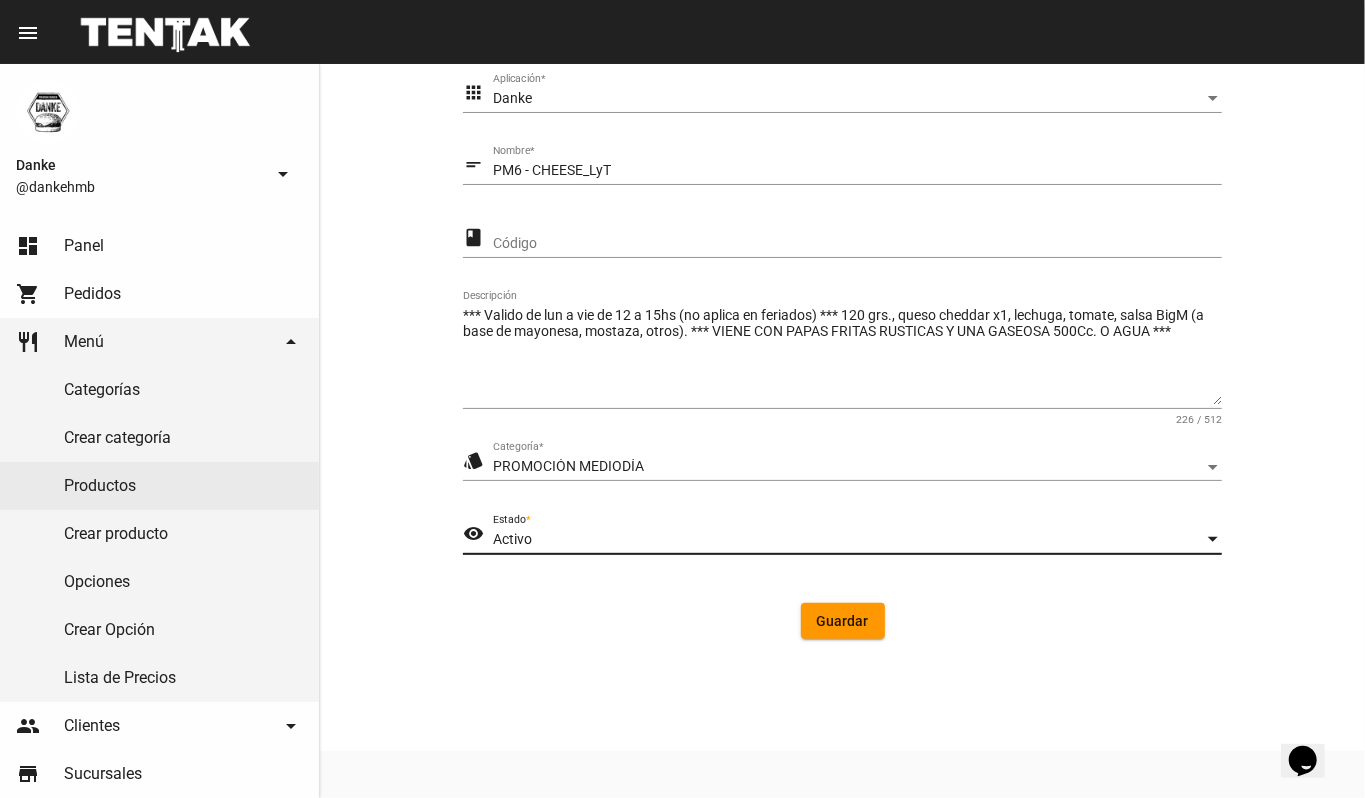 click on "Activo" at bounding box center (848, 540) 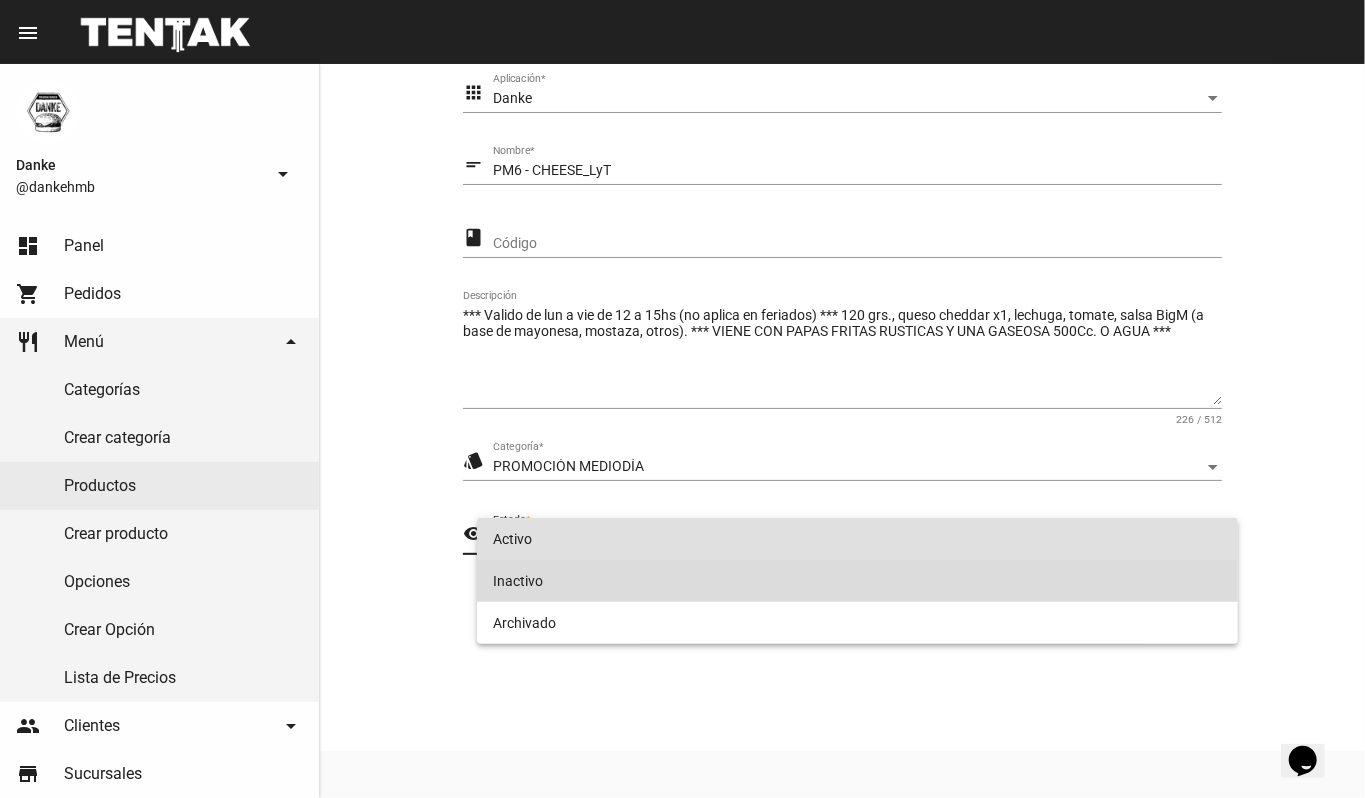 click on "Inactivo" at bounding box center [858, 581] 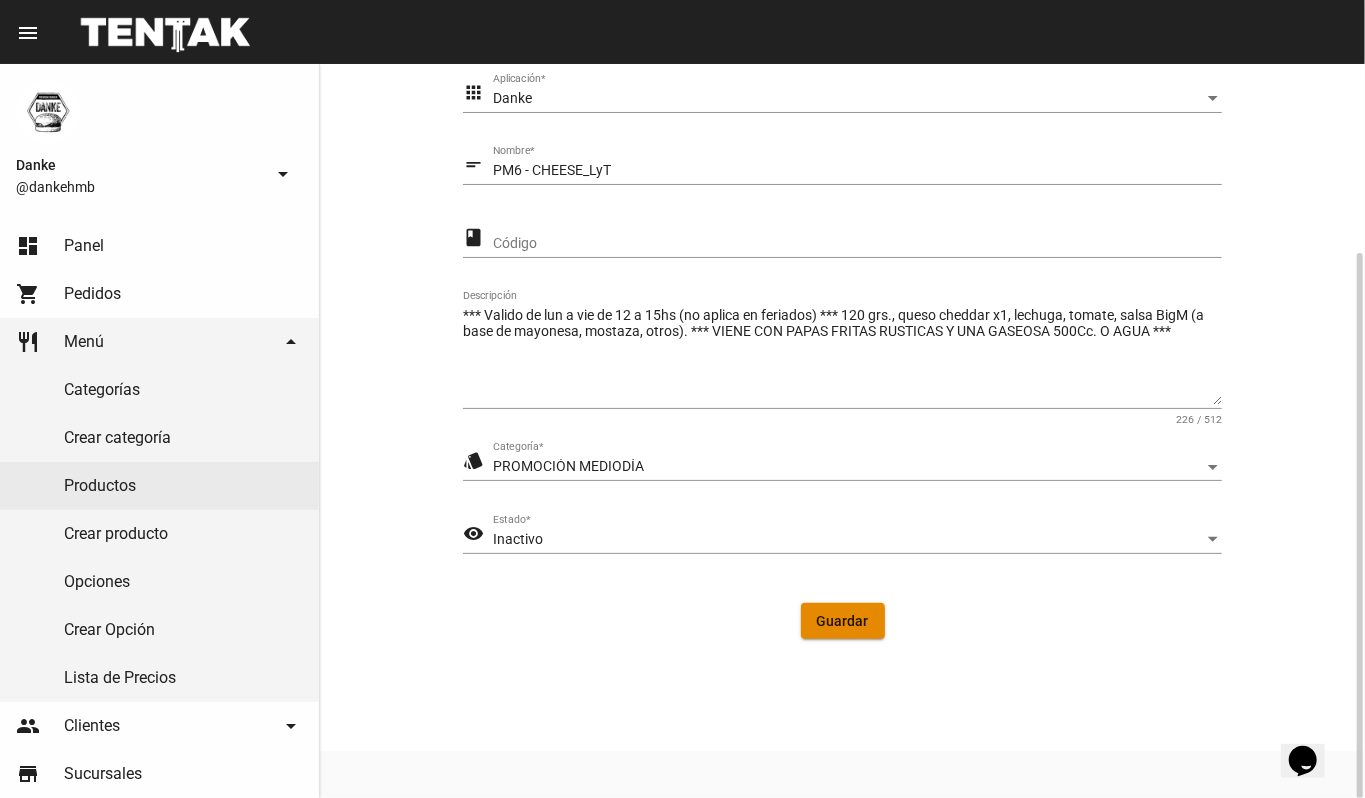 click on "Guardar" at bounding box center [843, 621] 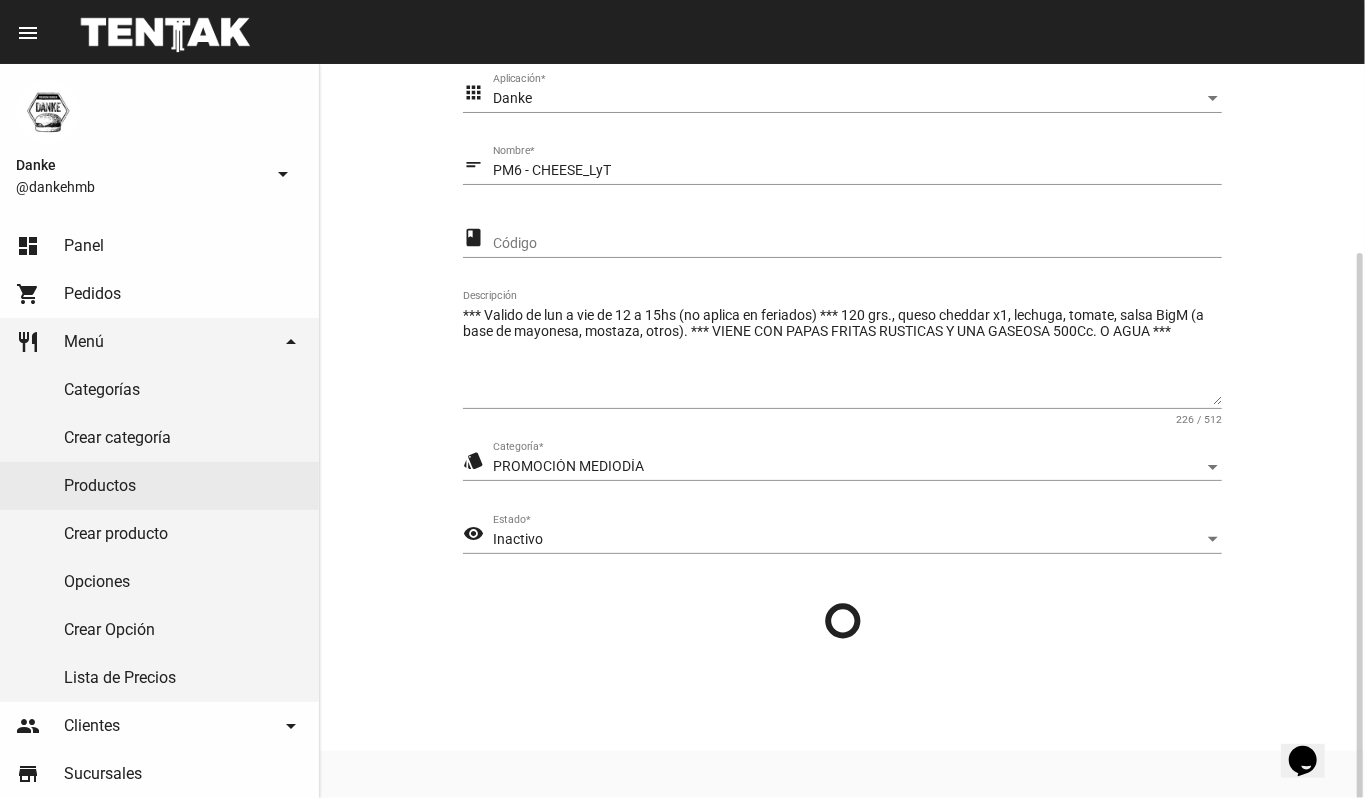 scroll, scrollTop: 0, scrollLeft: 0, axis: both 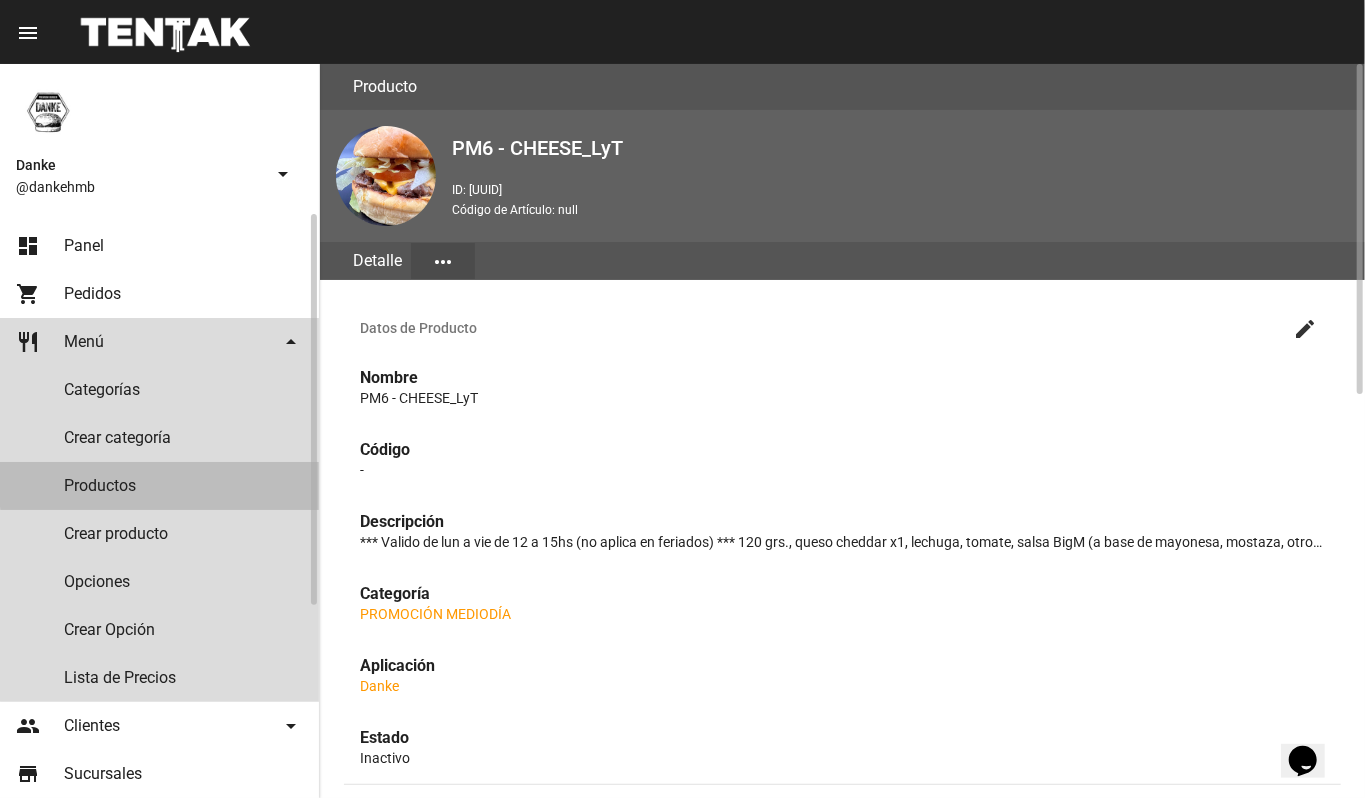 click on "Productos" at bounding box center (159, 486) 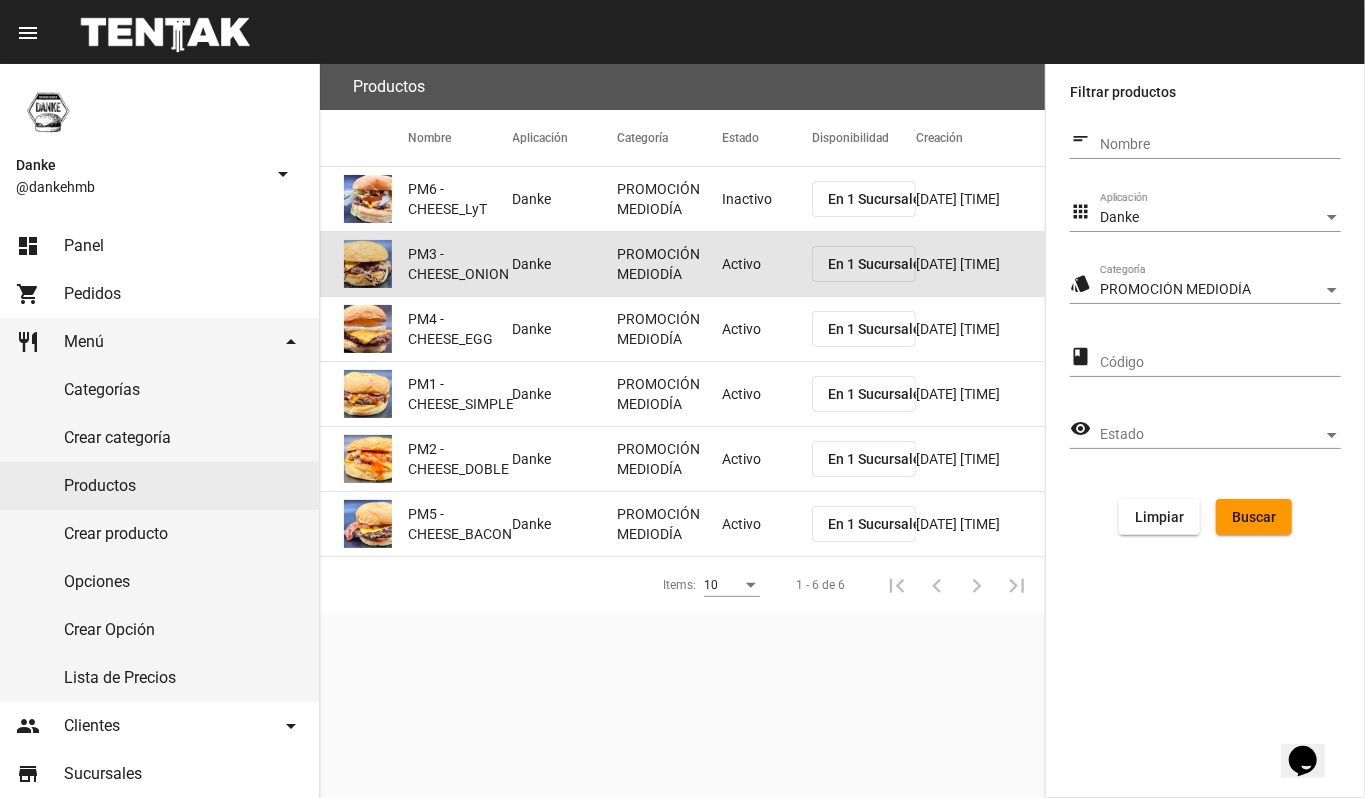 click on "Activo" at bounding box center [767, 199] 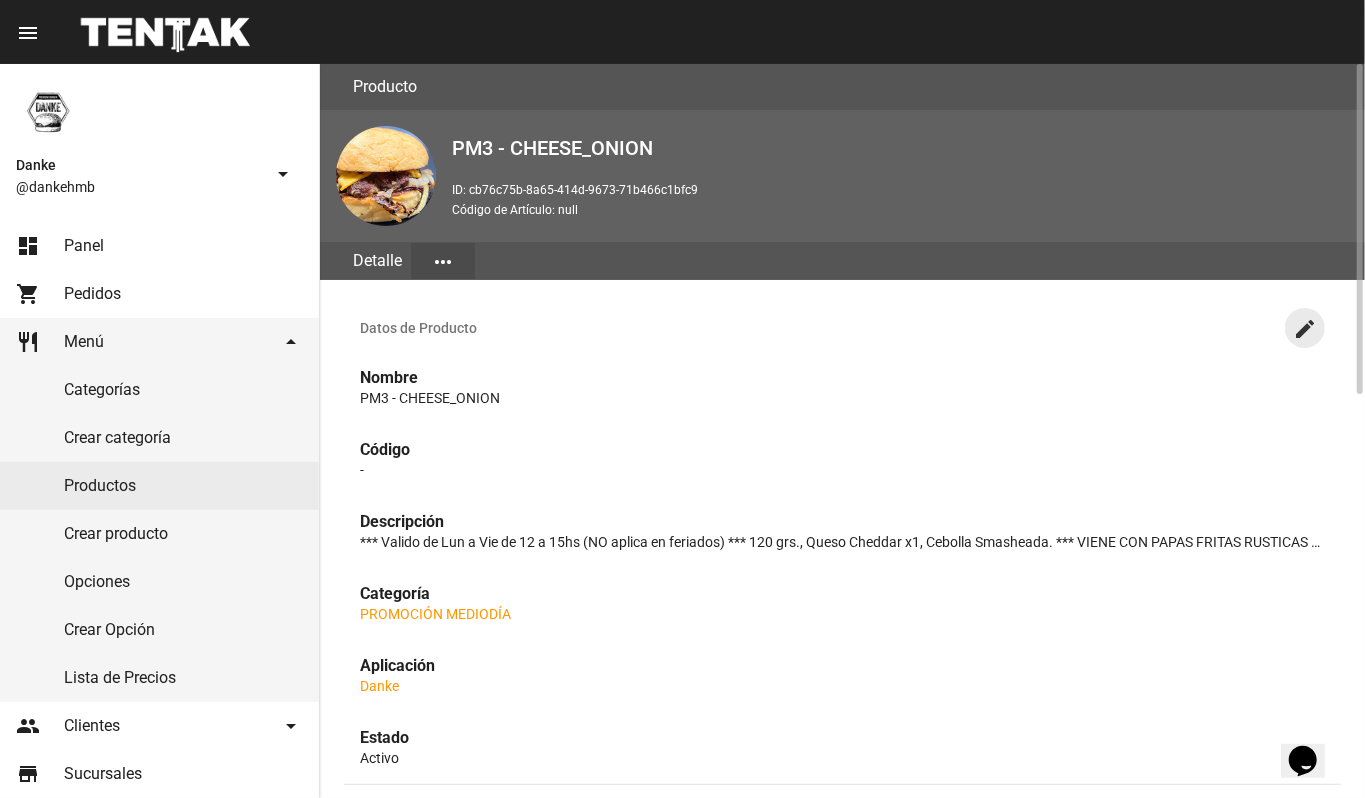 click on "create" at bounding box center (1305, 329) 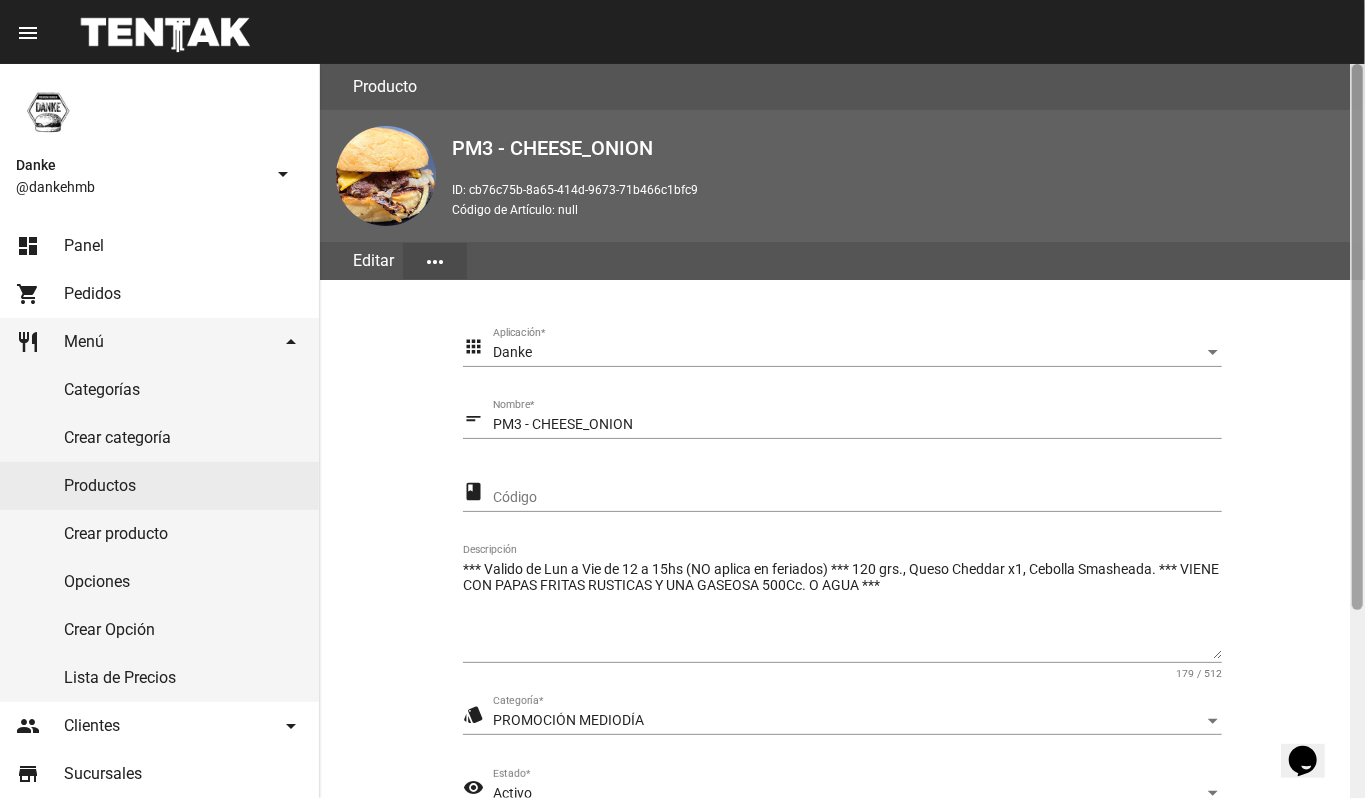 scroll, scrollTop: 254, scrollLeft: 0, axis: vertical 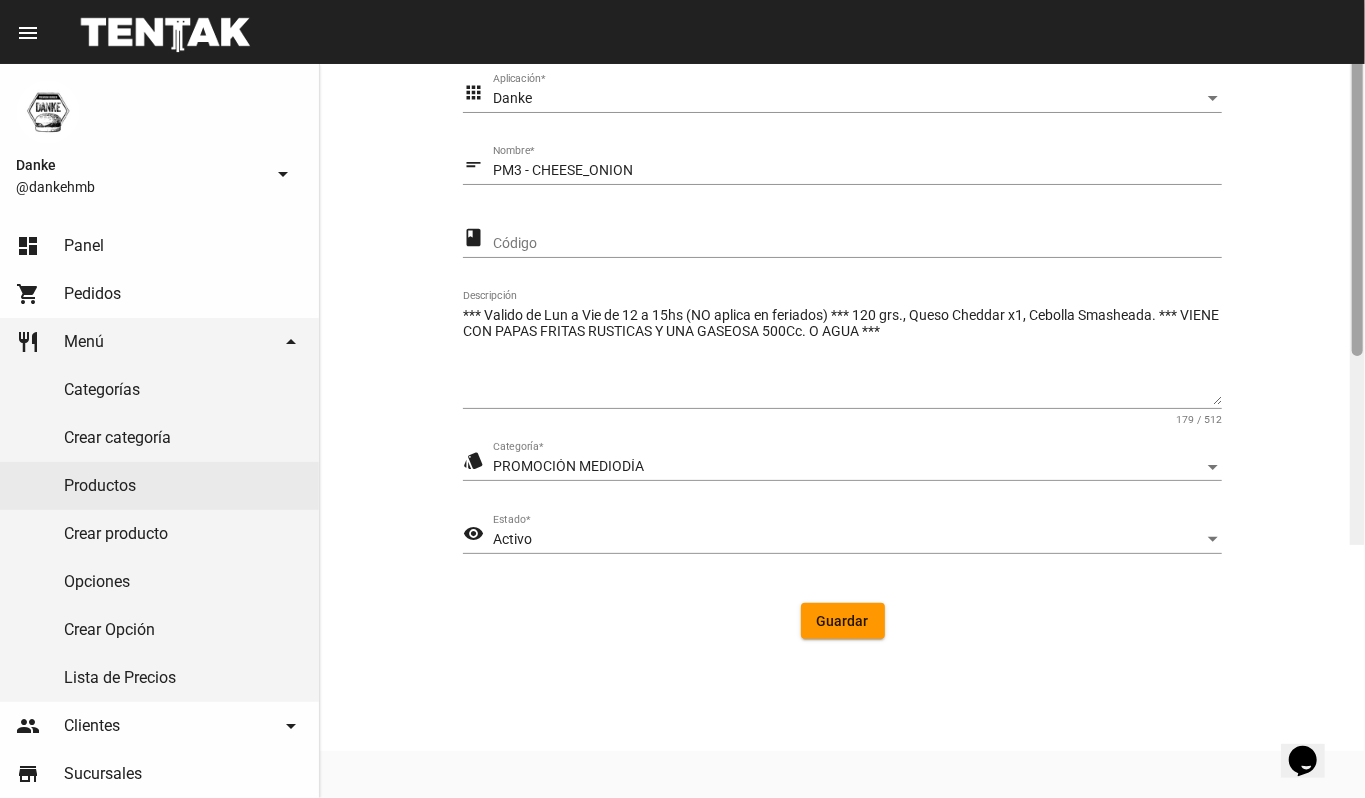 click at bounding box center [1357, 177] 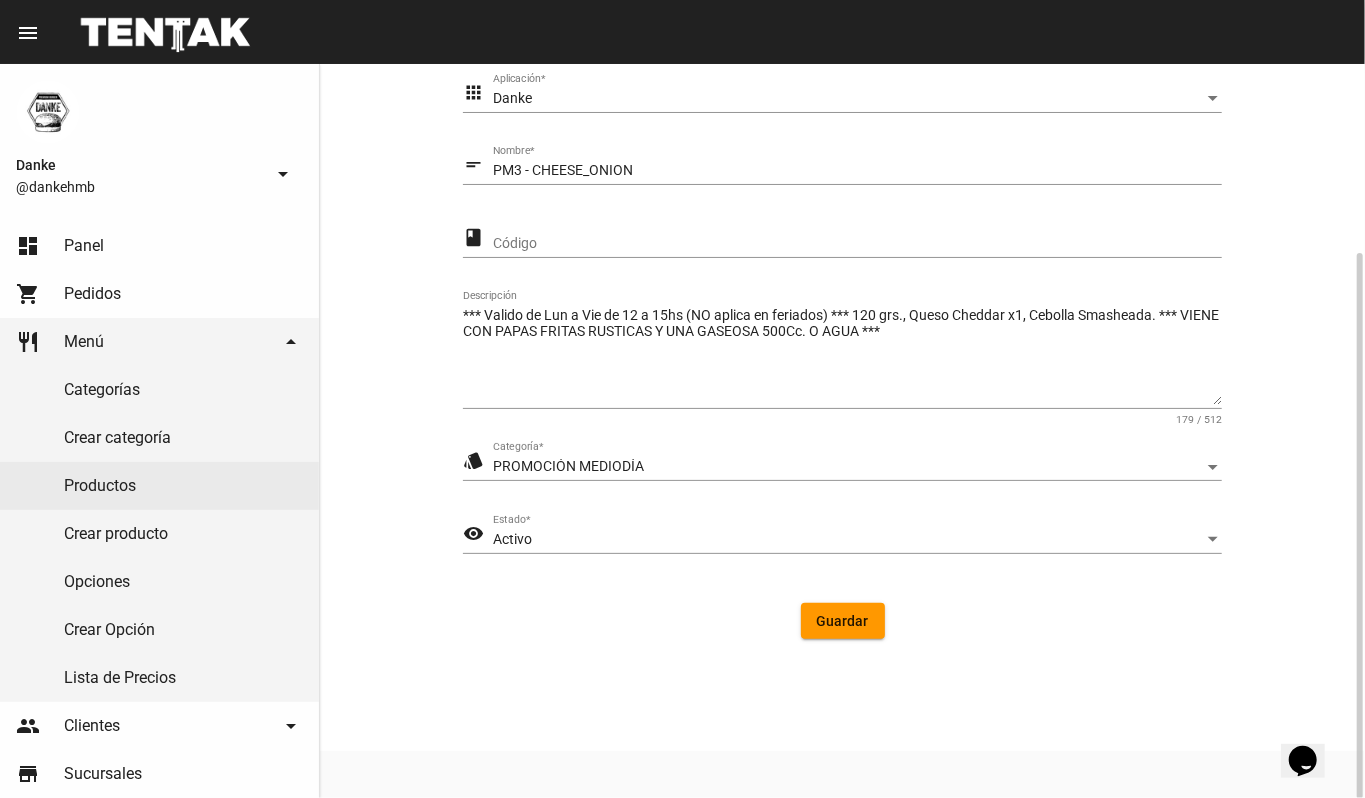 click on "Activo Estado  *" at bounding box center (857, 534) 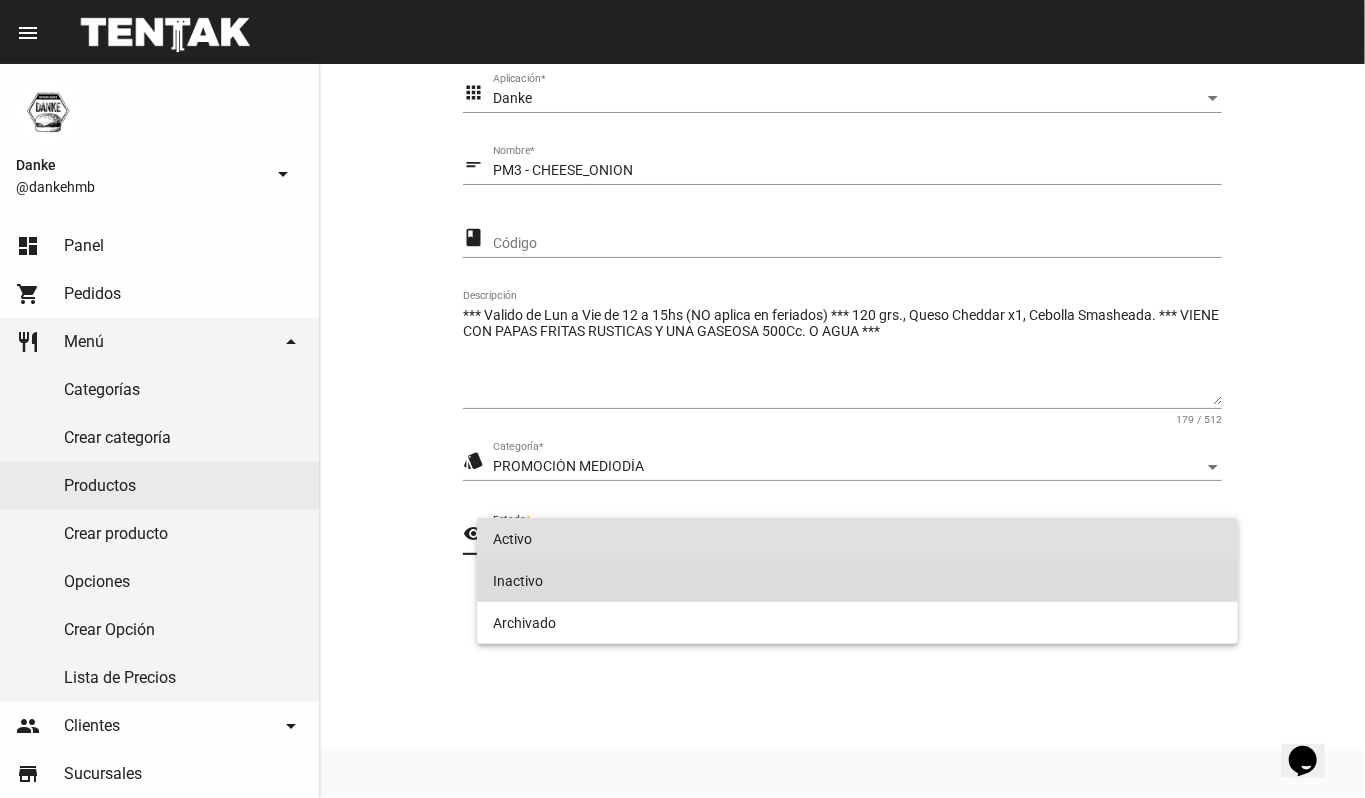 click on "Inactivo" at bounding box center (858, 581) 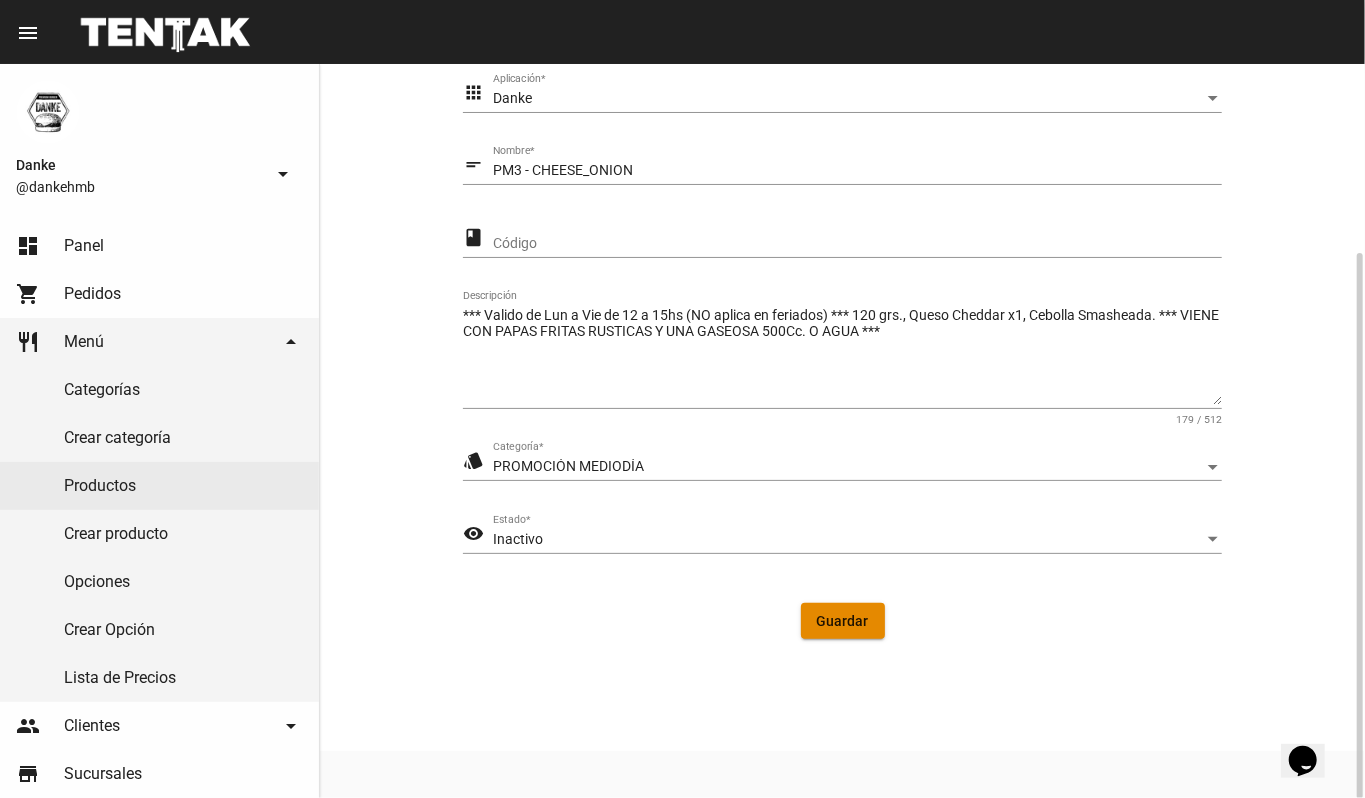 click on "Guardar" at bounding box center (843, 621) 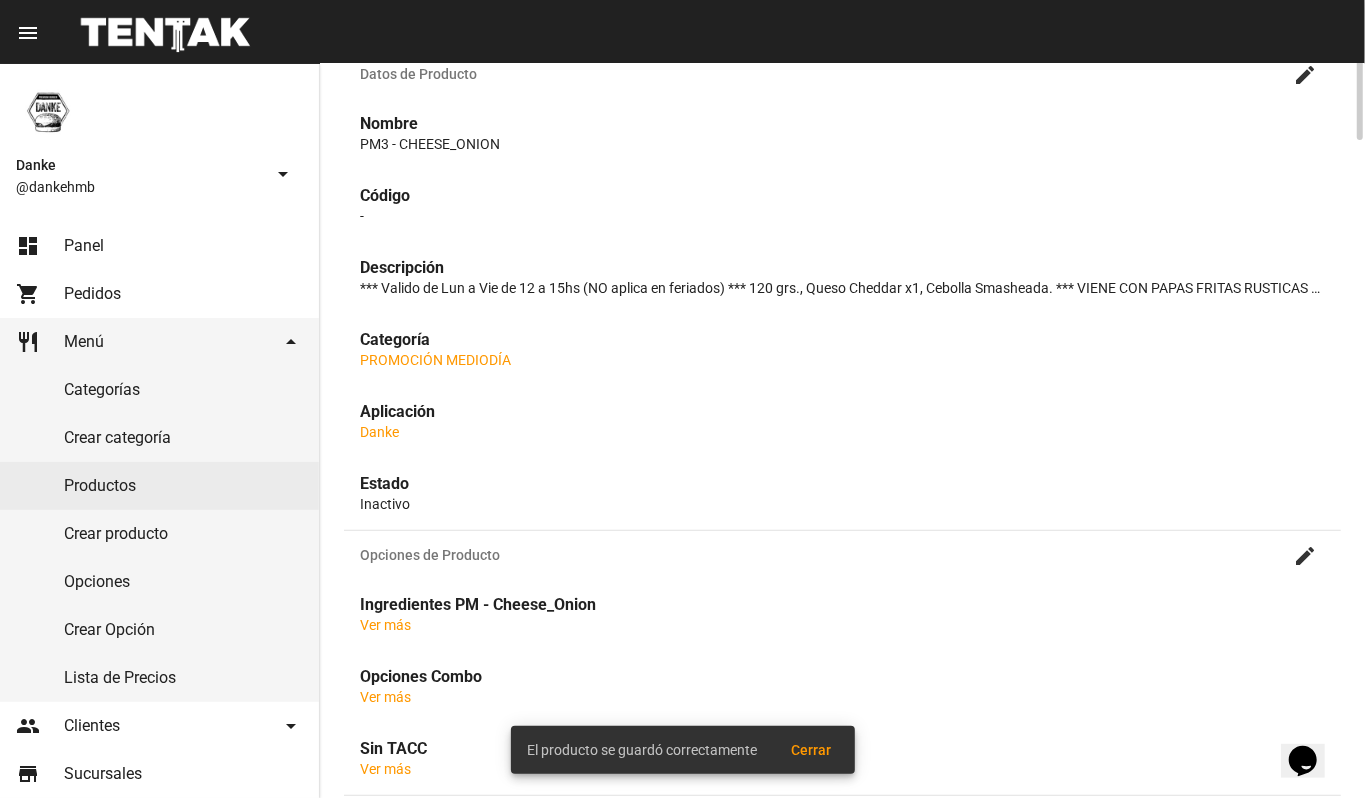 scroll, scrollTop: 0, scrollLeft: 0, axis: both 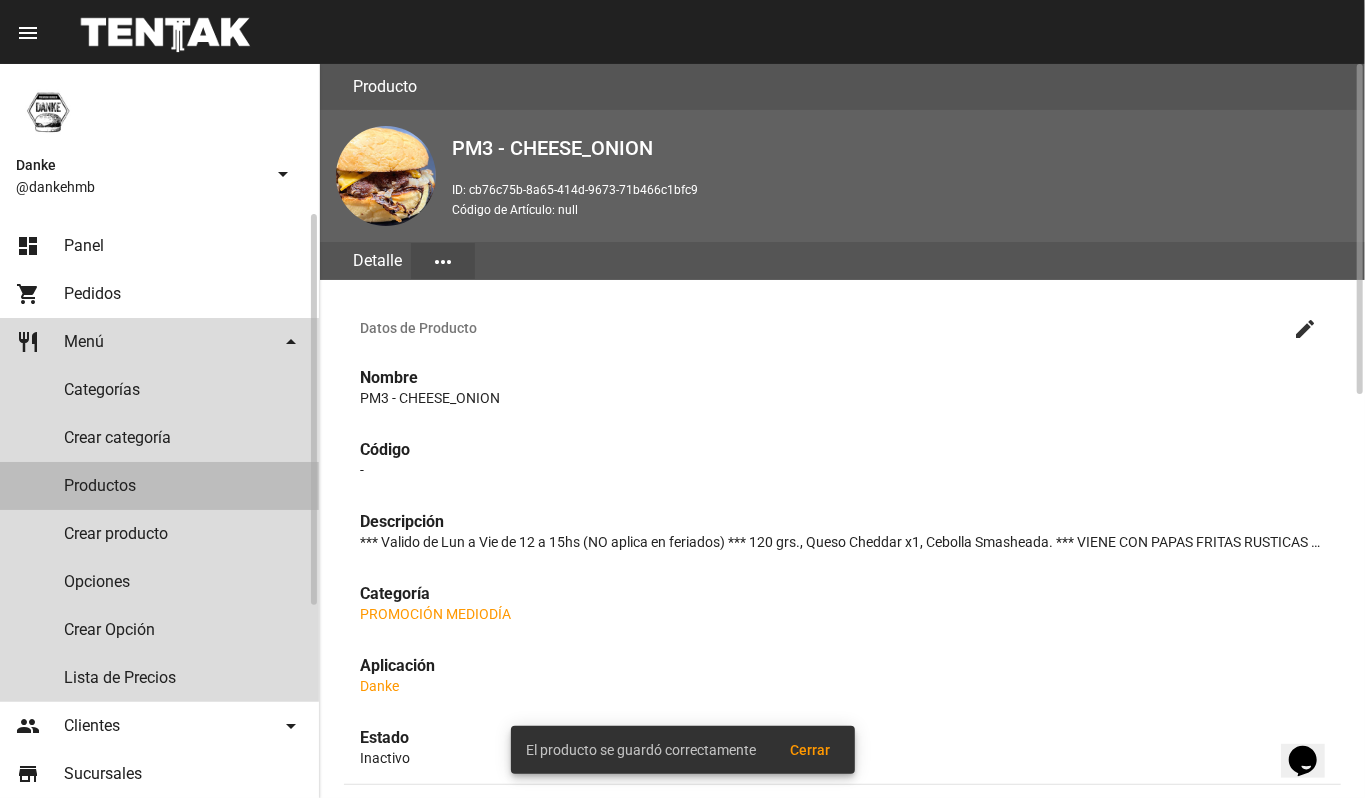 click on "Productos" at bounding box center [159, 486] 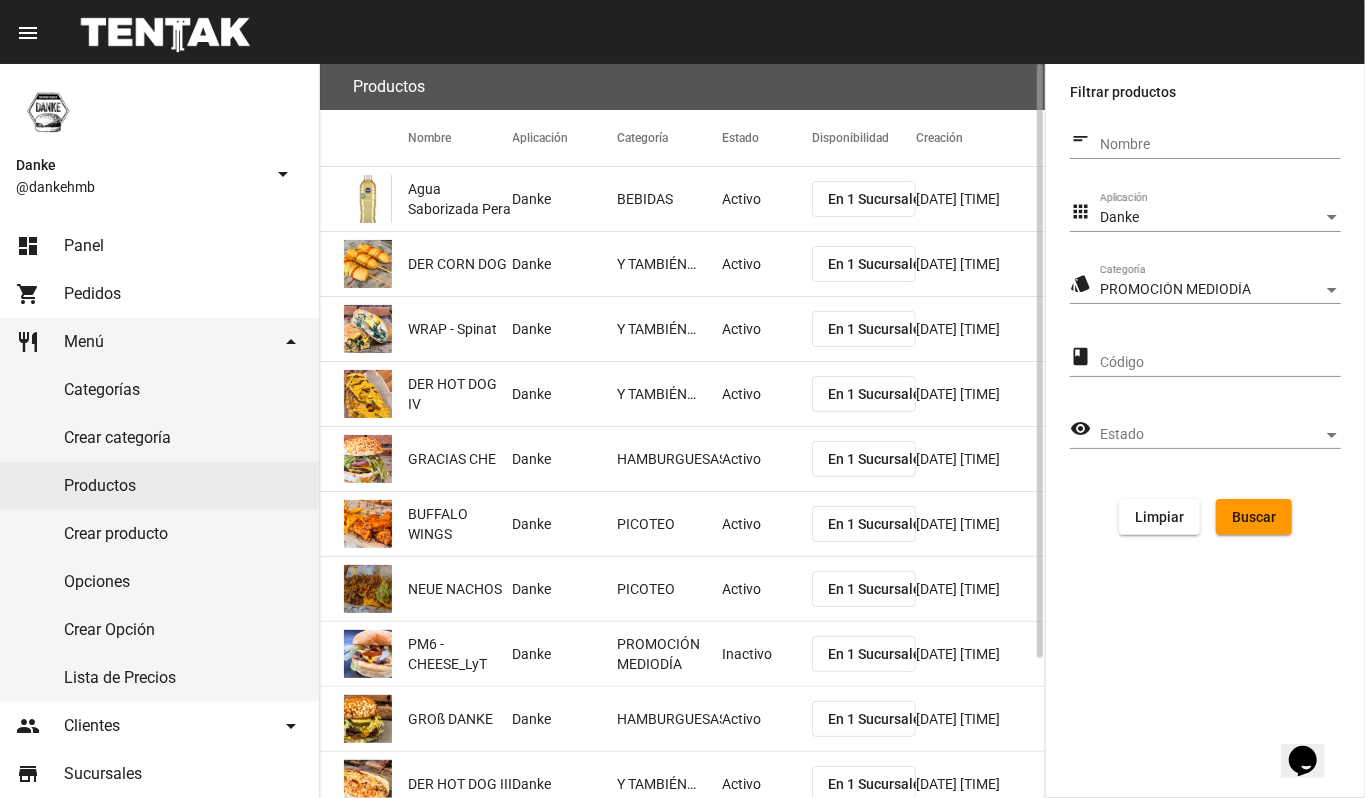 click on "Buscar" at bounding box center (1254, 517) 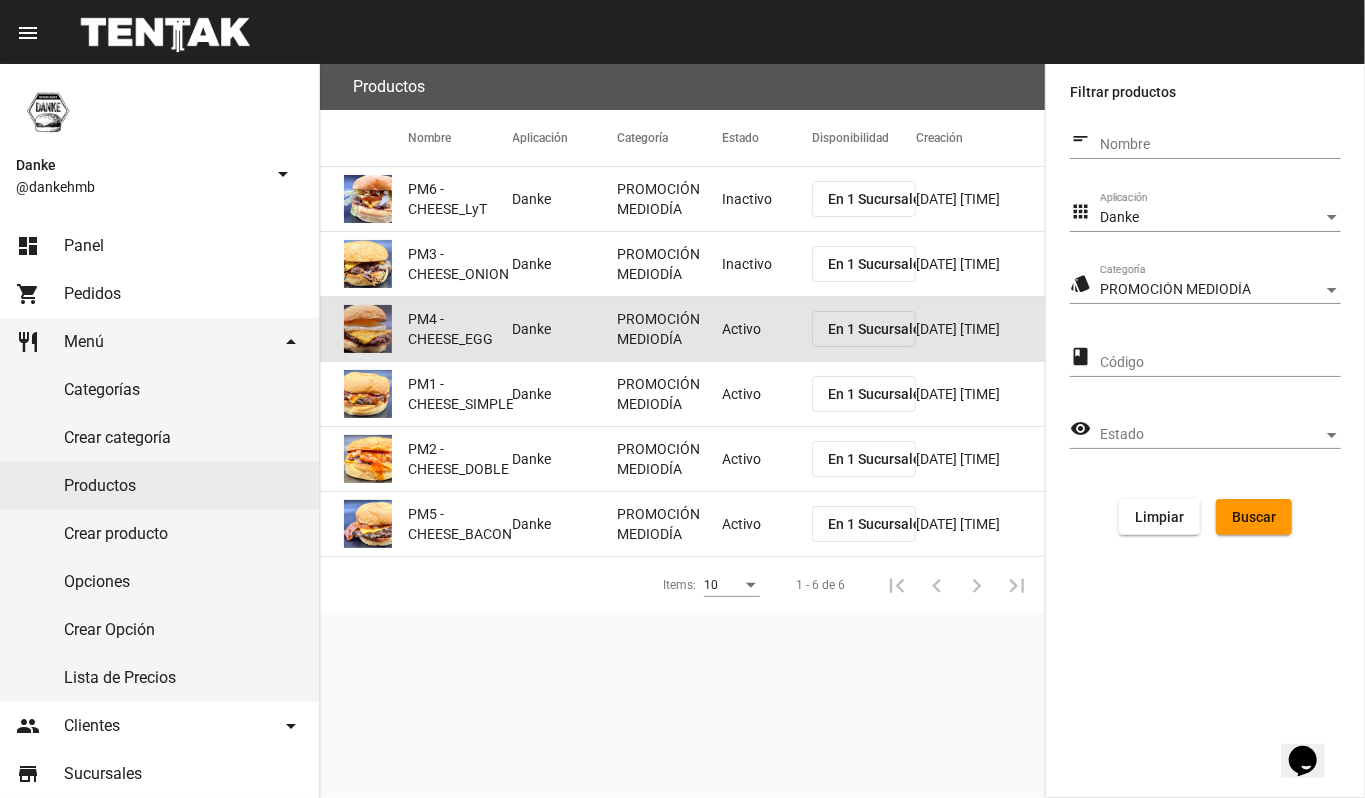 click on "Activo" at bounding box center [767, 199] 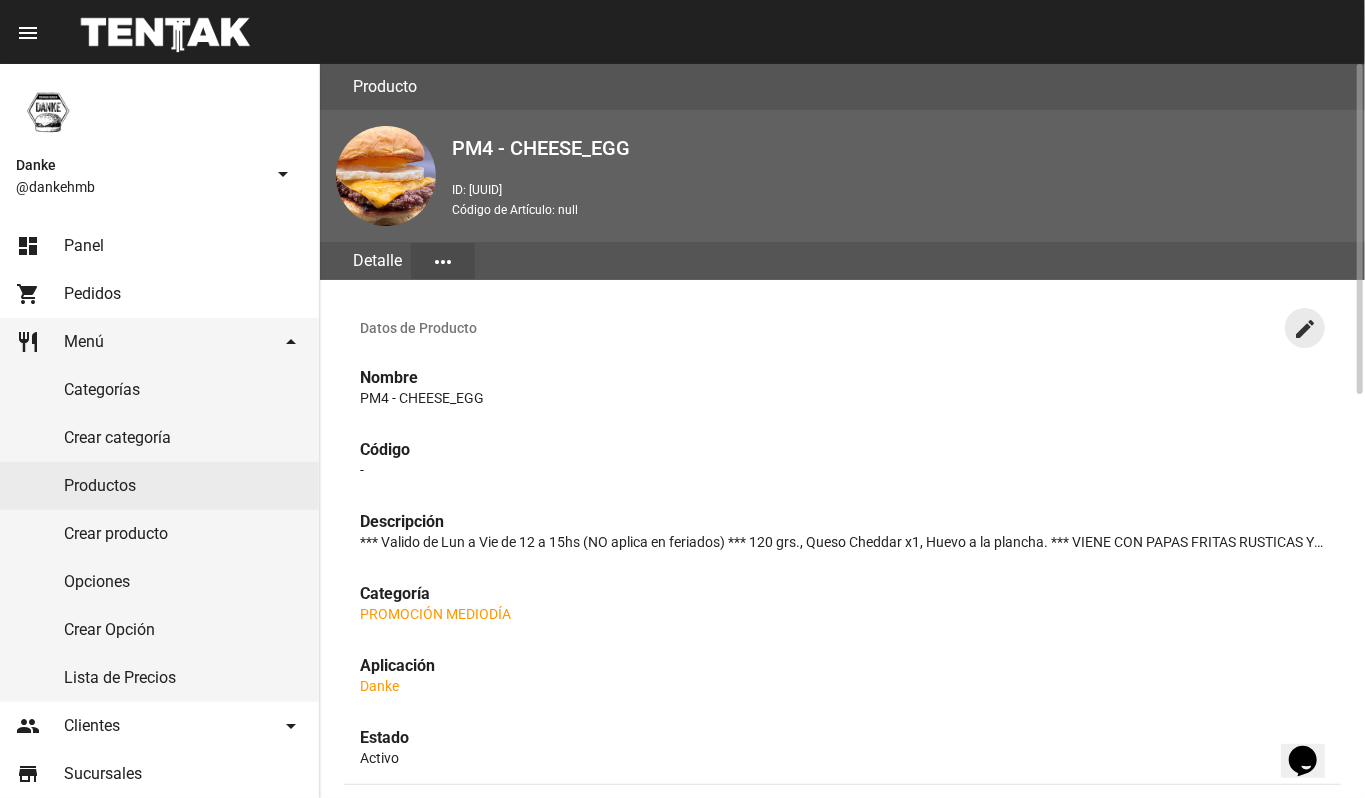 click on "create" at bounding box center (1305, 329) 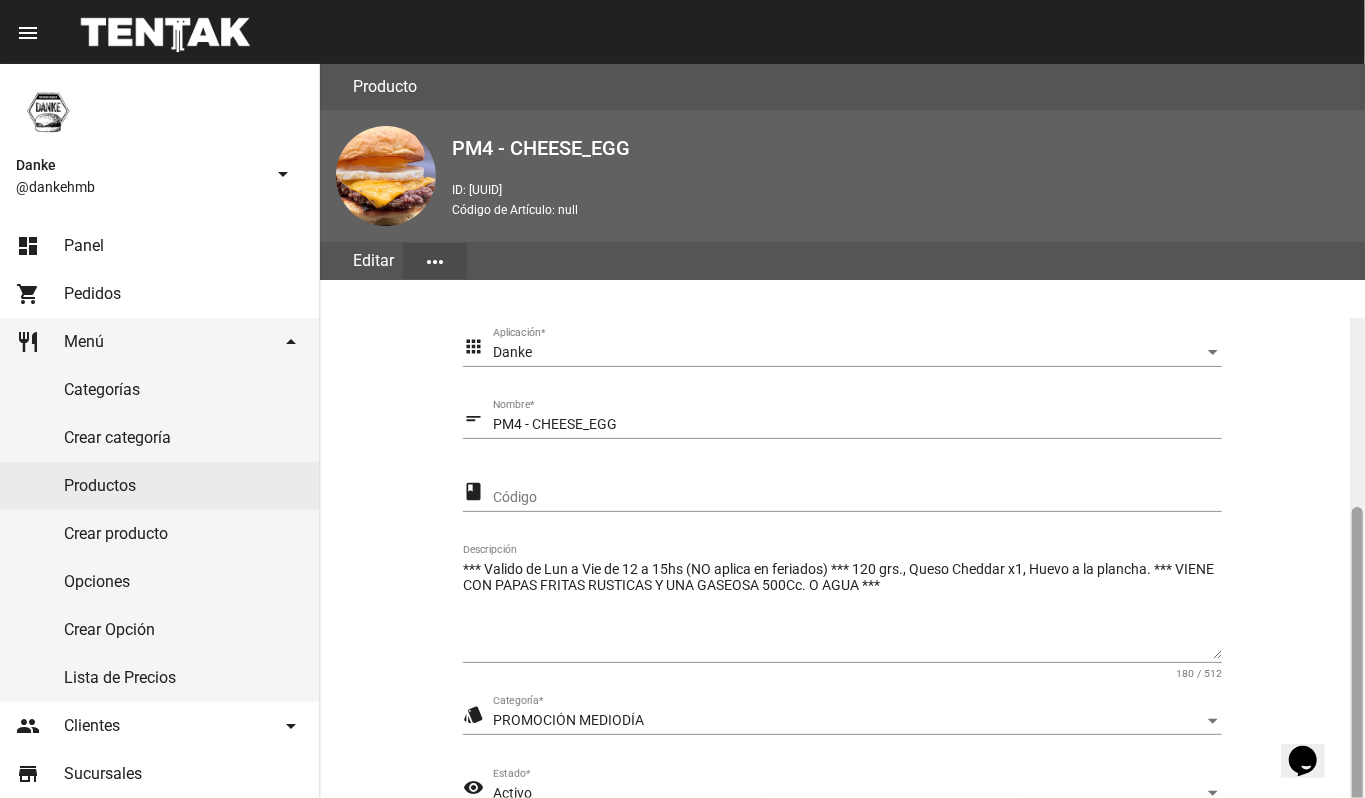 scroll, scrollTop: 254, scrollLeft: 0, axis: vertical 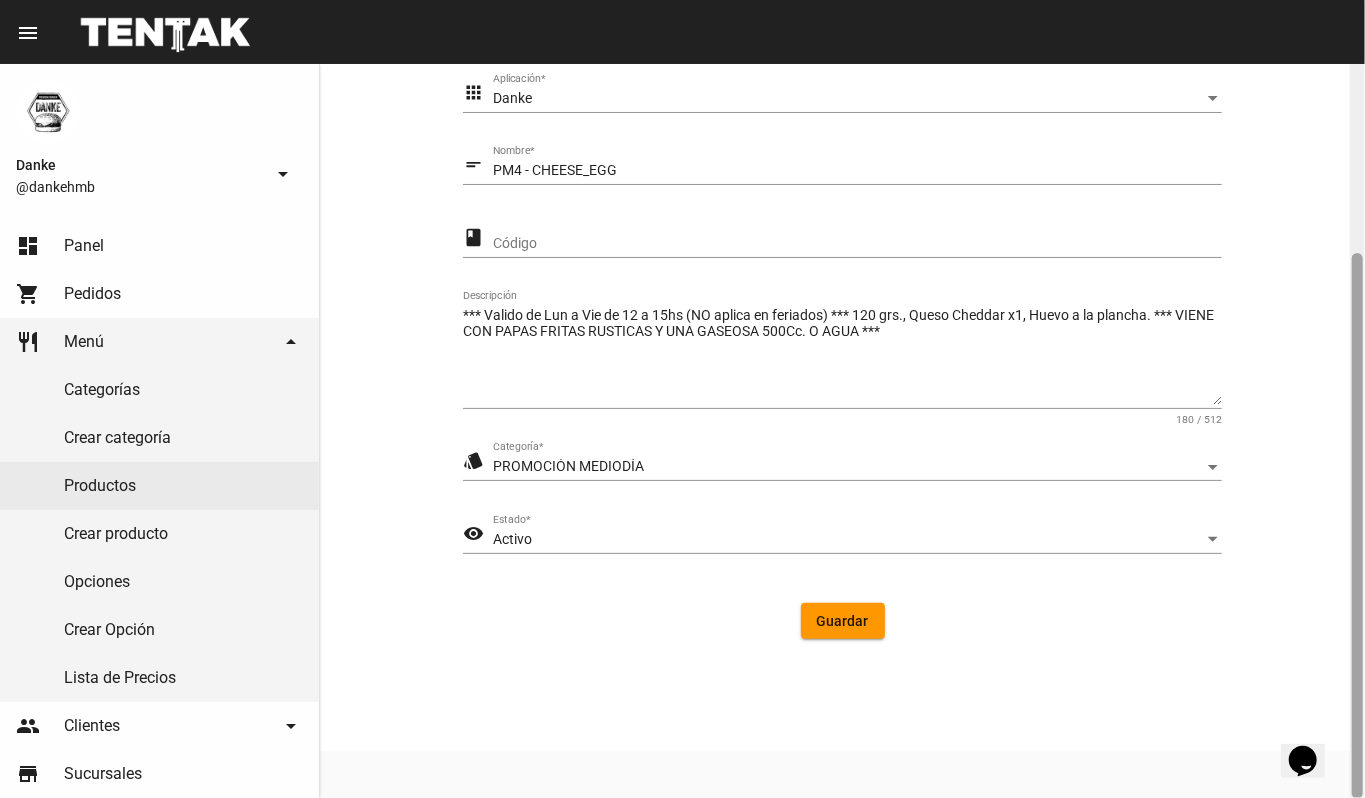 click at bounding box center (1357, 431) 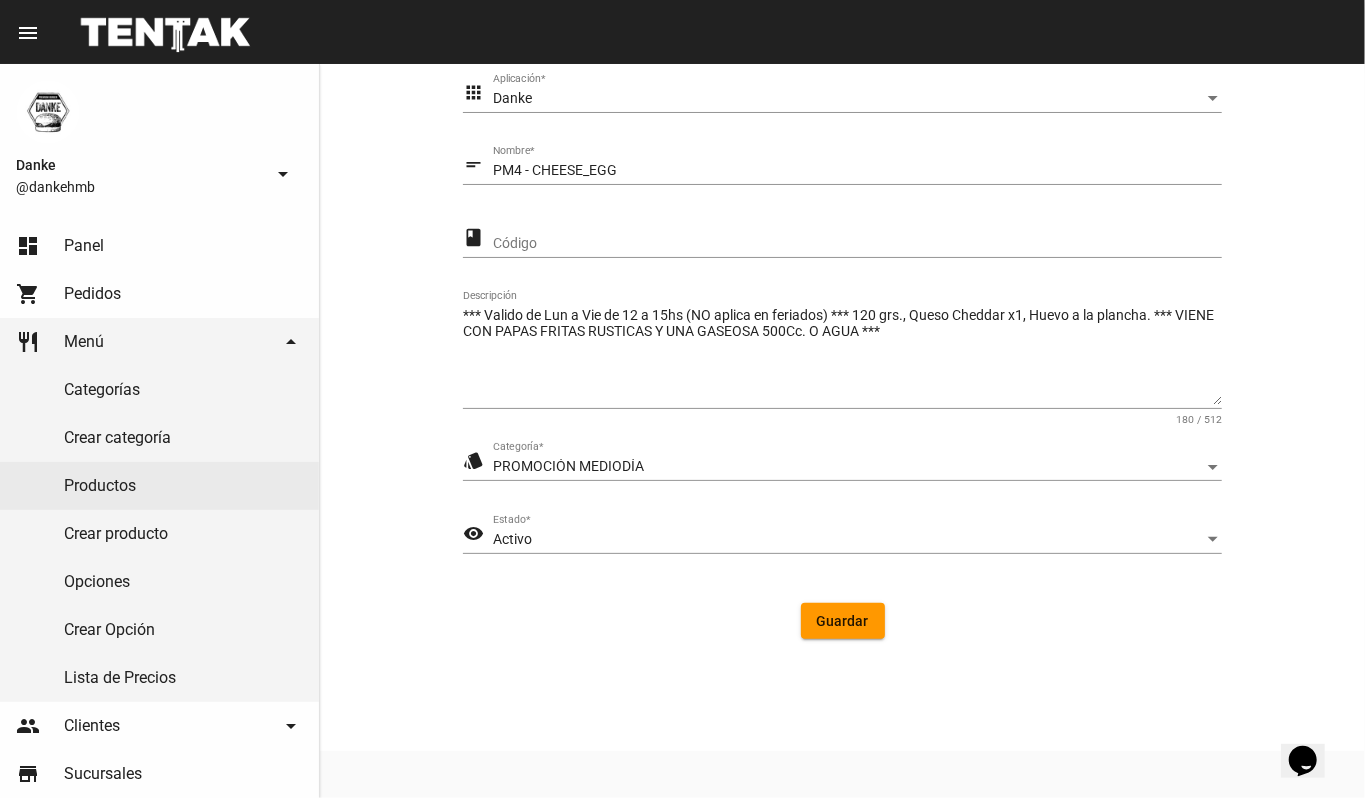 click on "Activo Estado  *" at bounding box center (857, 534) 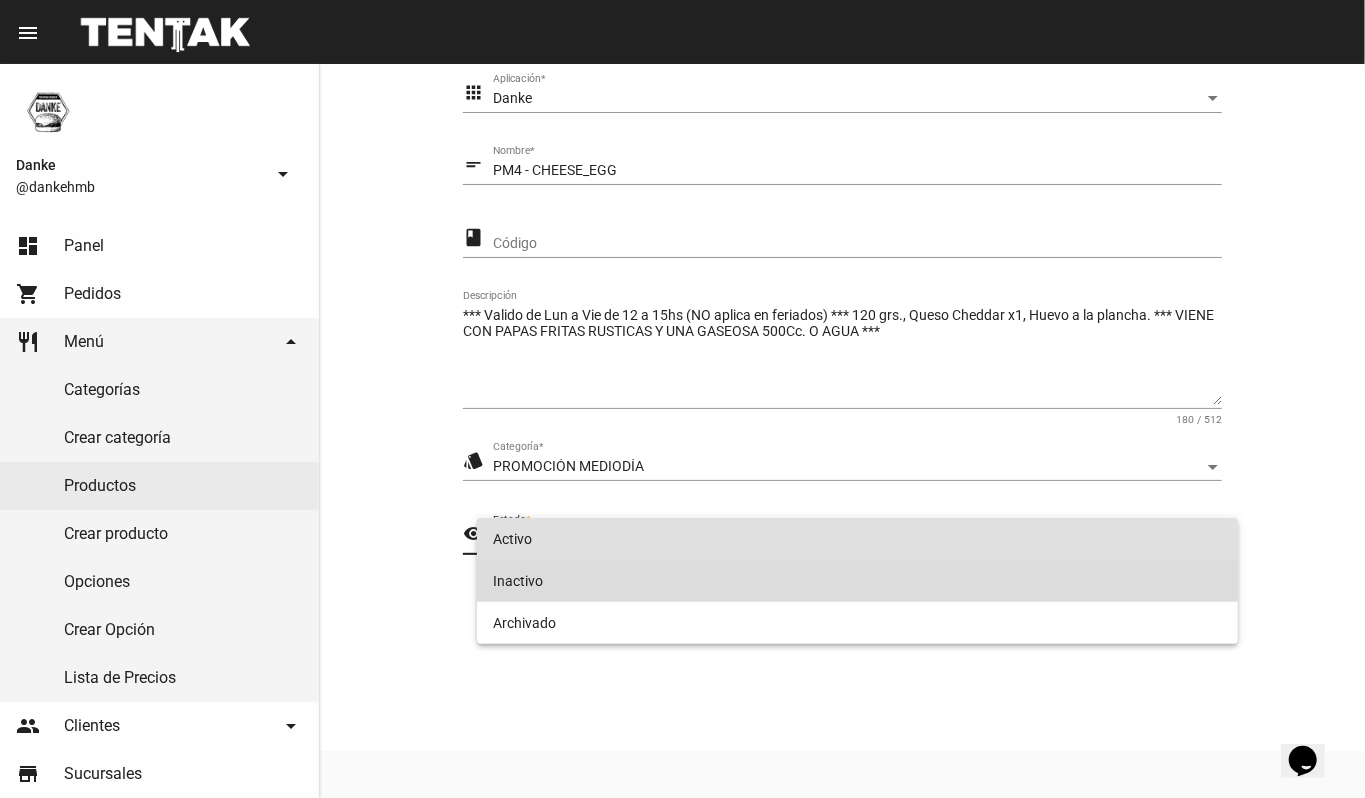 click on "Inactivo" at bounding box center [858, 581] 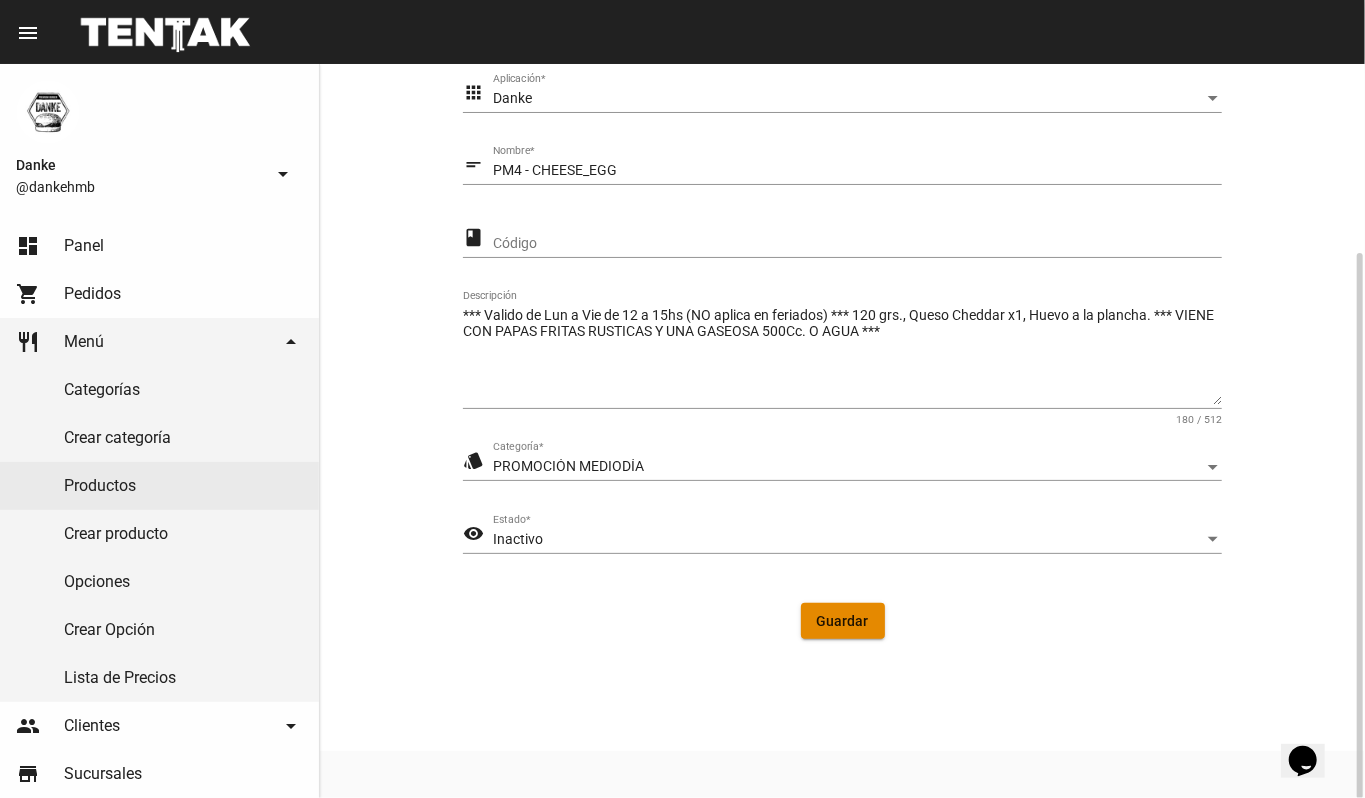 click on "Guardar" at bounding box center [843, 621] 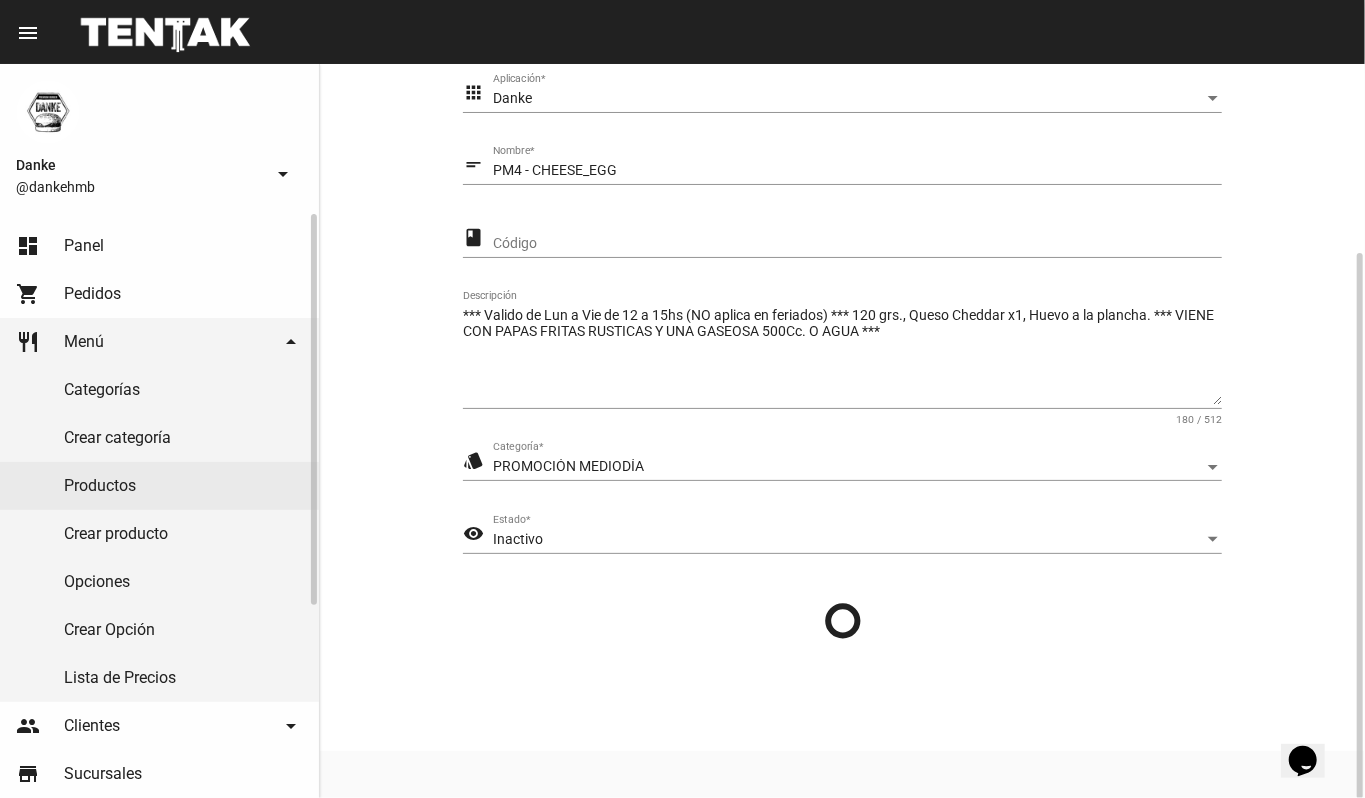scroll, scrollTop: 0, scrollLeft: 0, axis: both 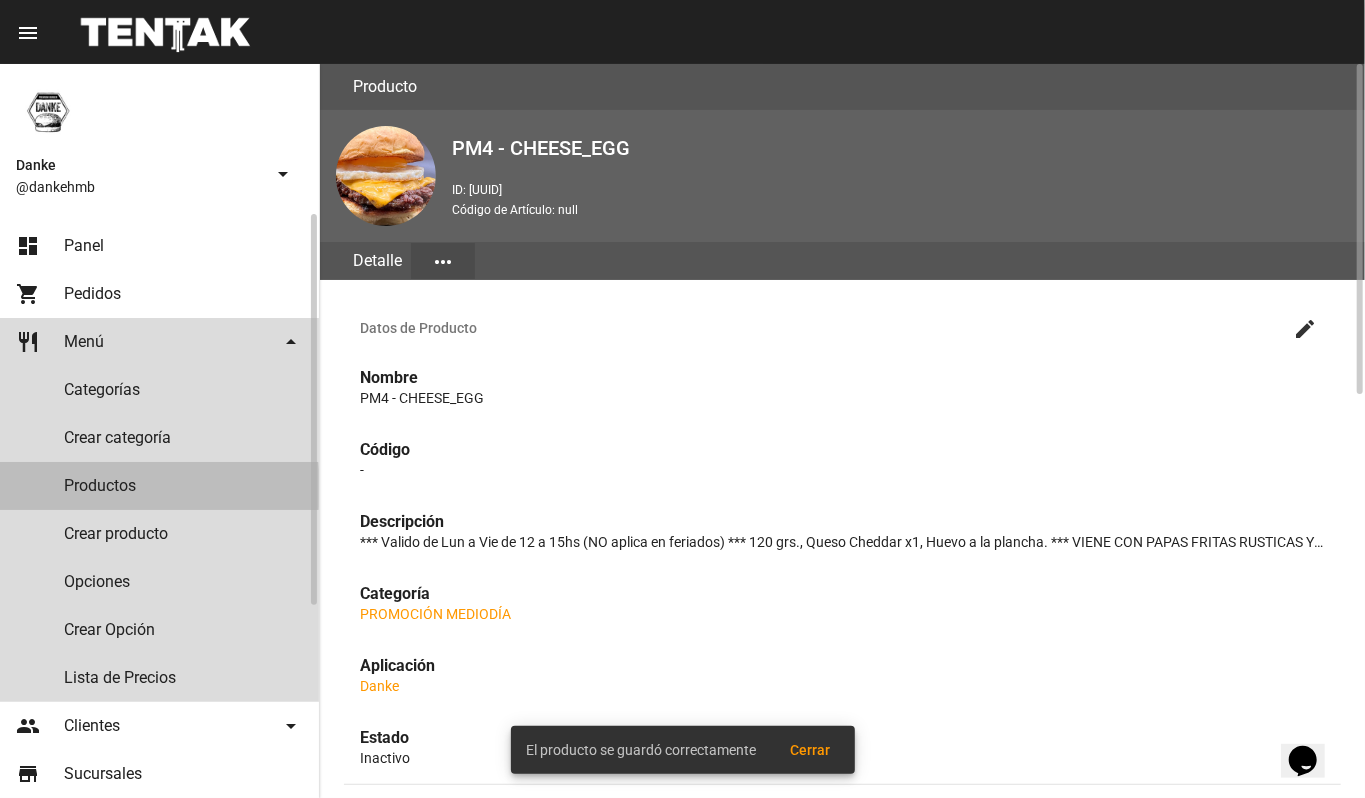 click on "Productos" at bounding box center (159, 486) 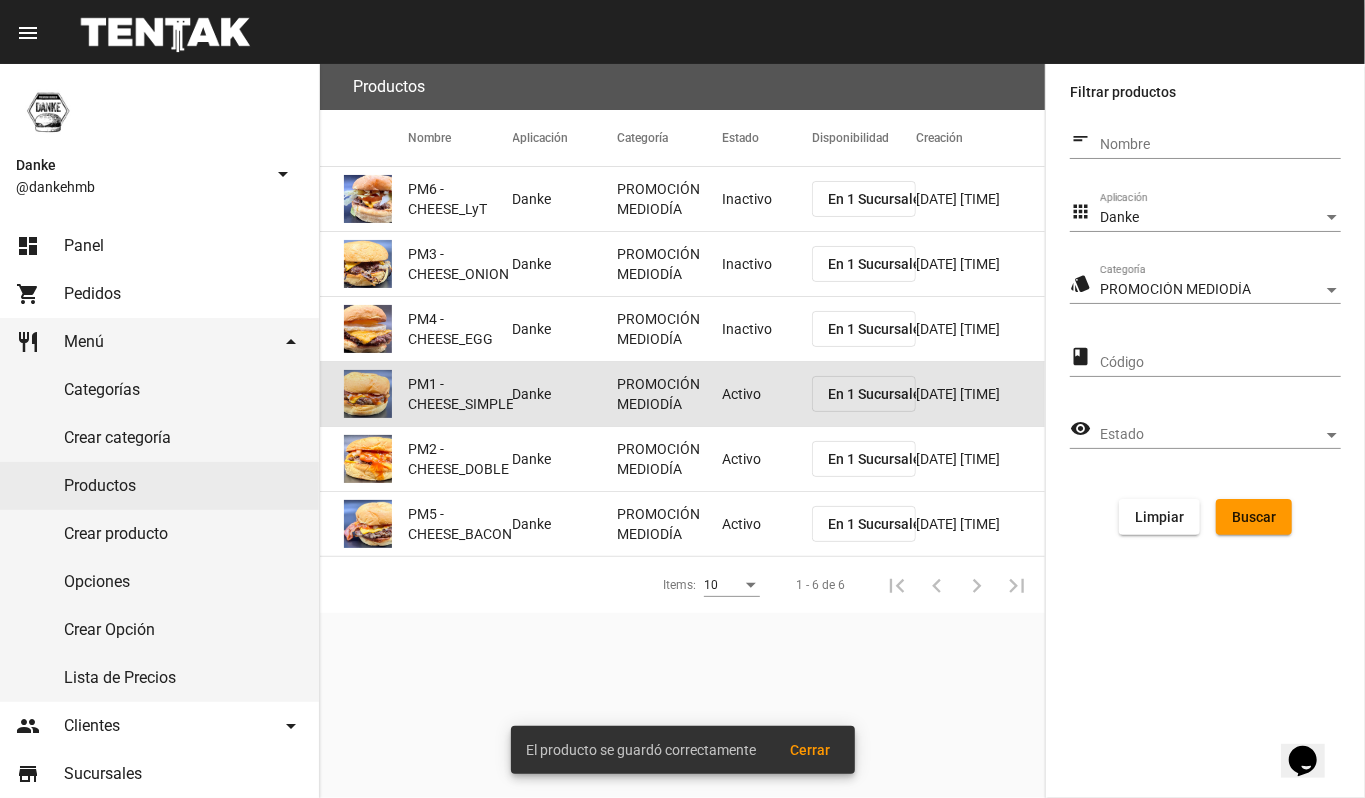 click on "Activo" at bounding box center (767, 199) 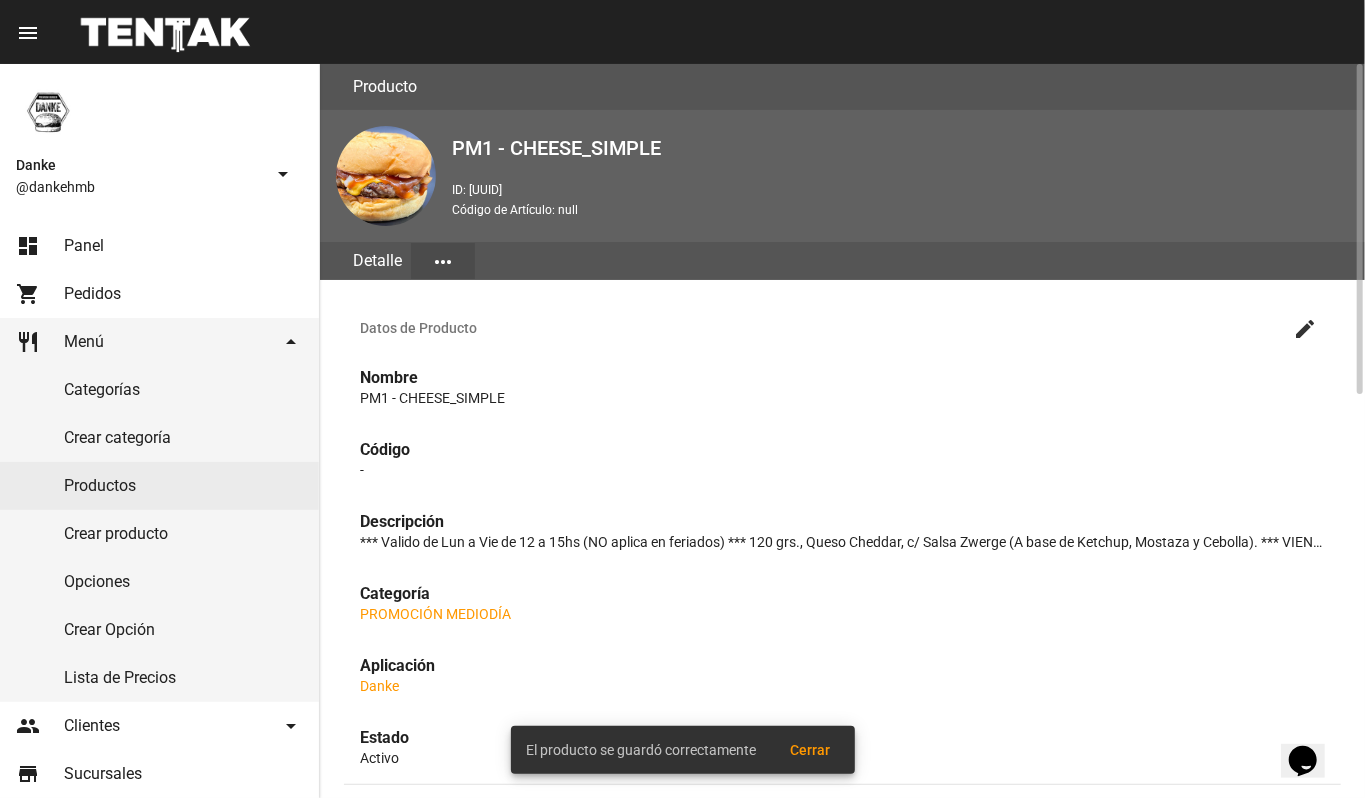 click on "create" at bounding box center [1305, 329] 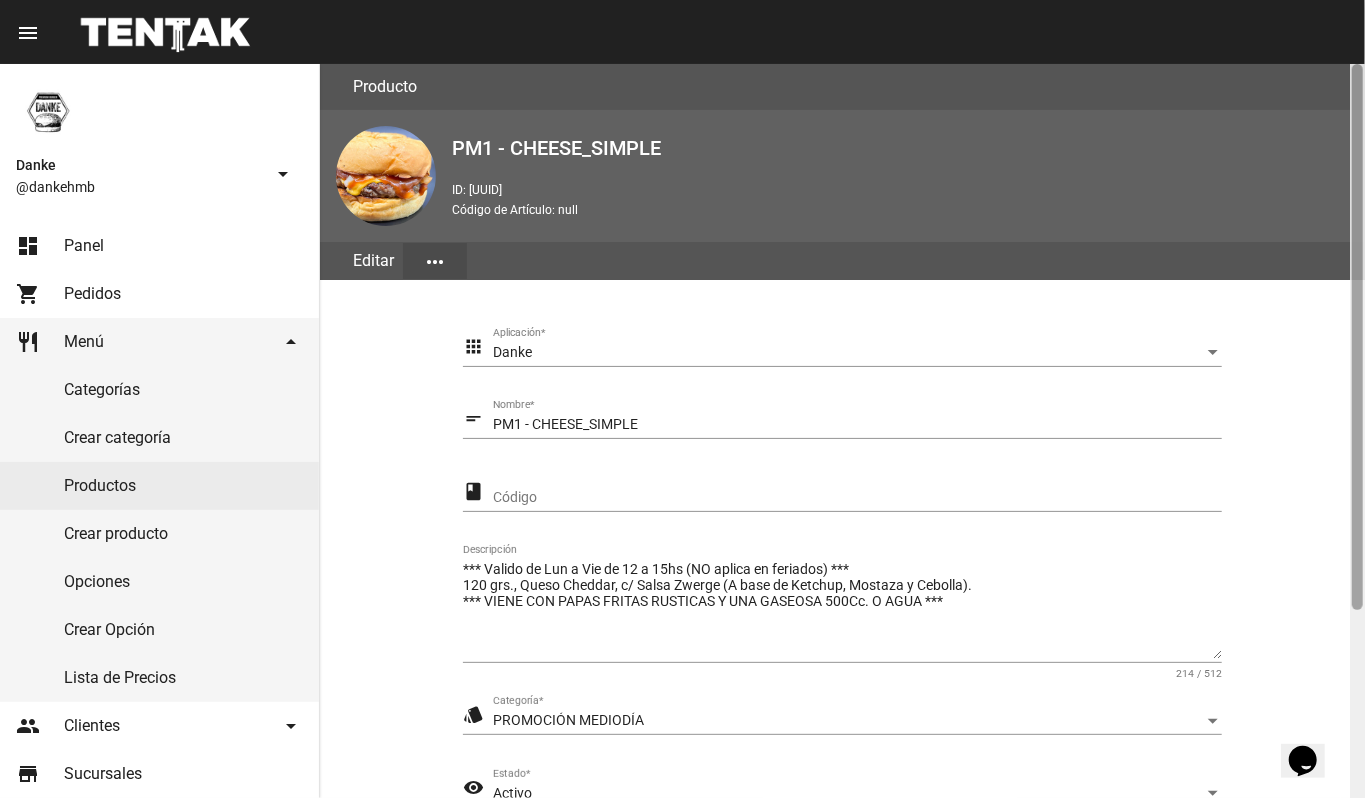 scroll, scrollTop: 254, scrollLeft: 0, axis: vertical 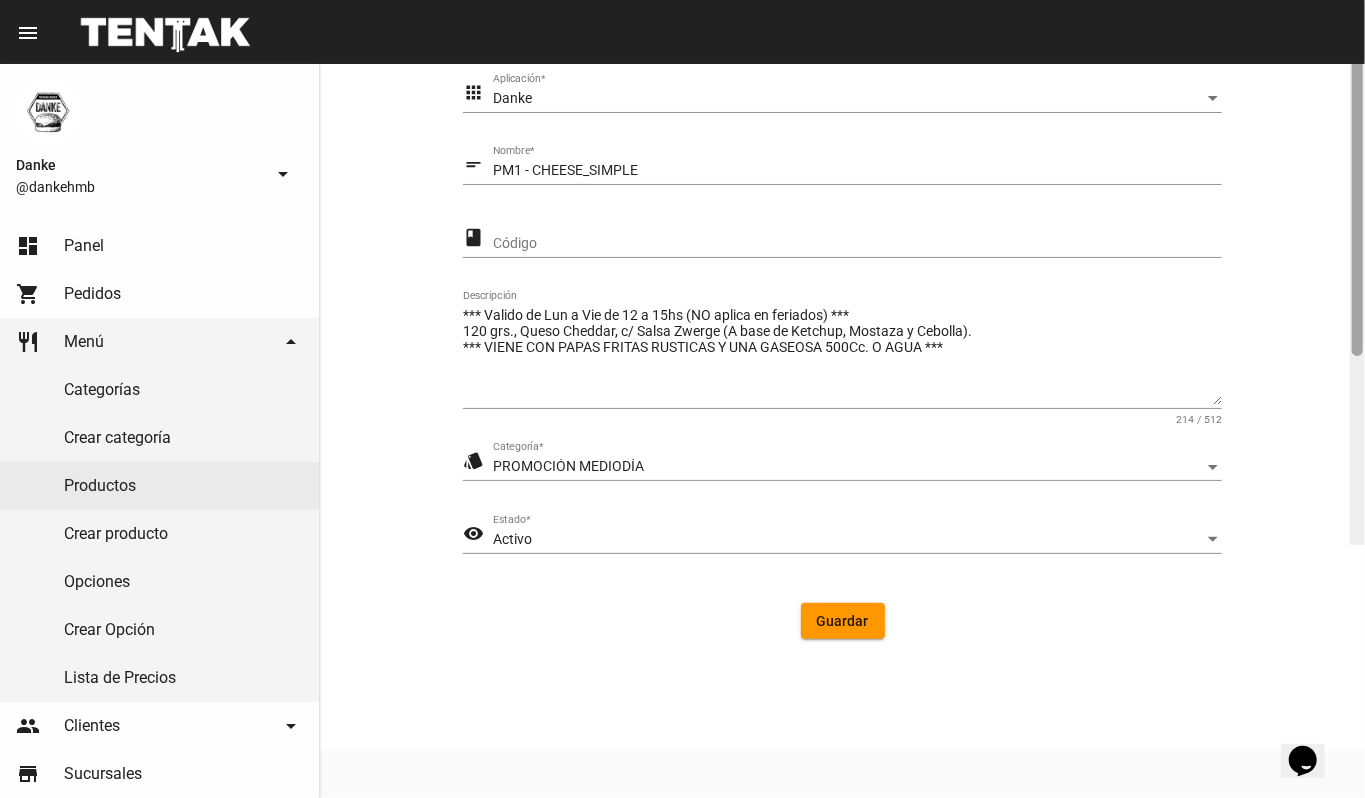 click at bounding box center (1357, 177) 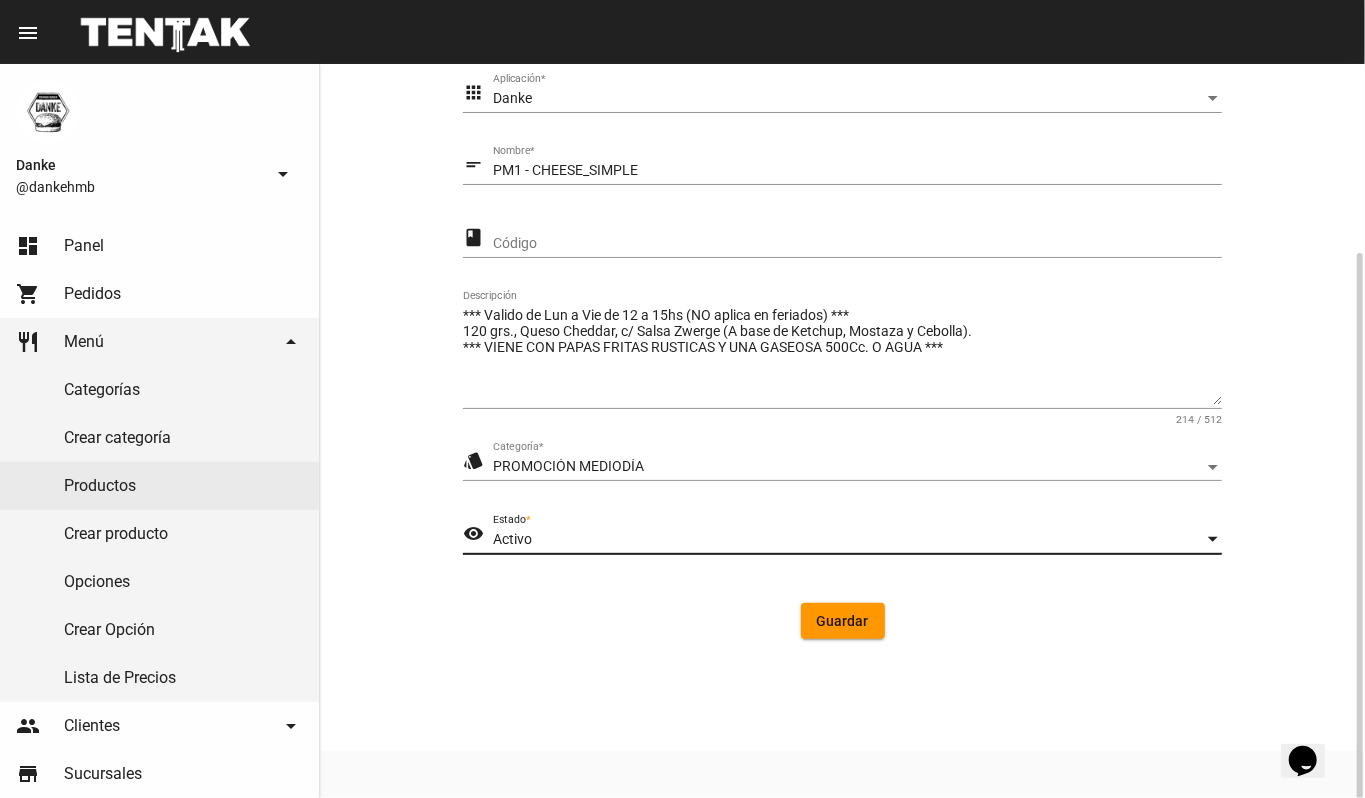 click on "Activo" at bounding box center (848, 540) 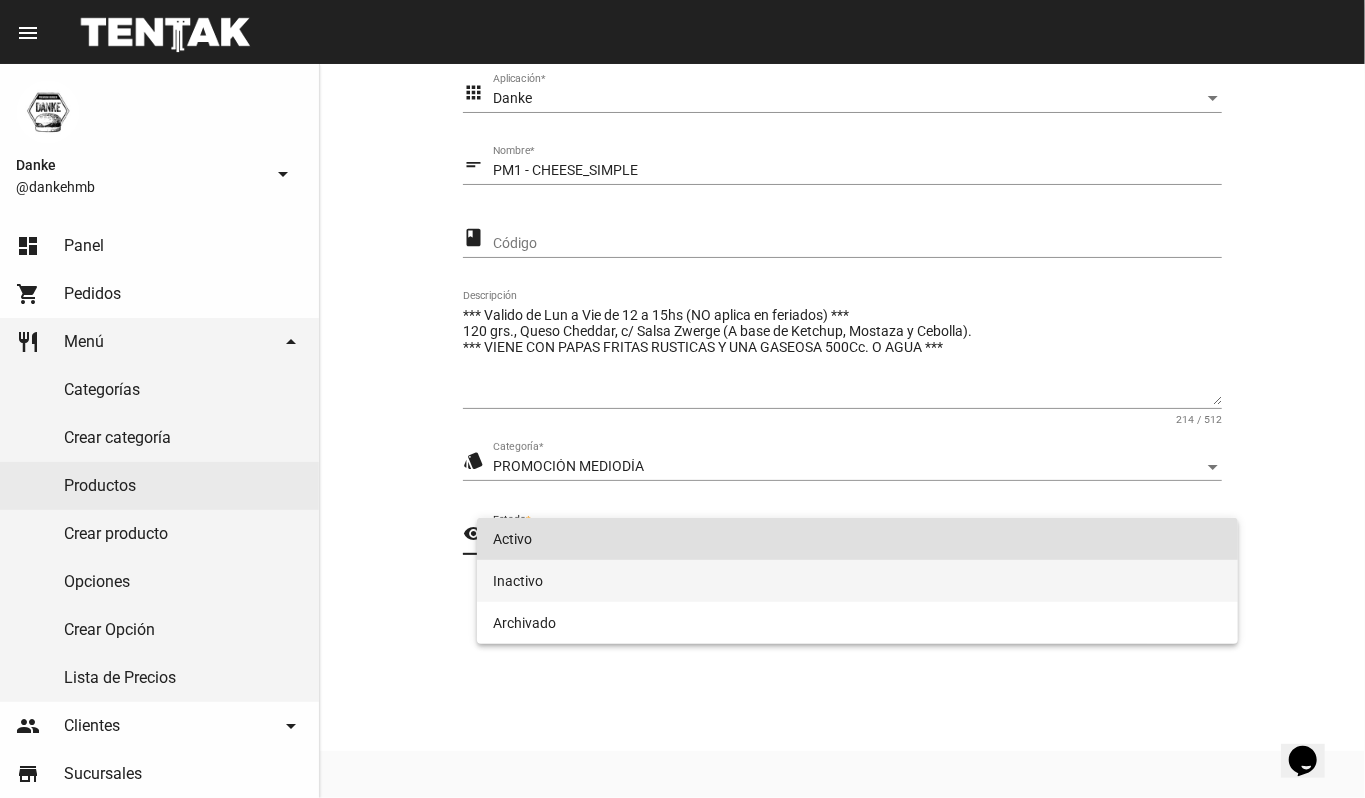 click on "Inactivo" at bounding box center [858, 581] 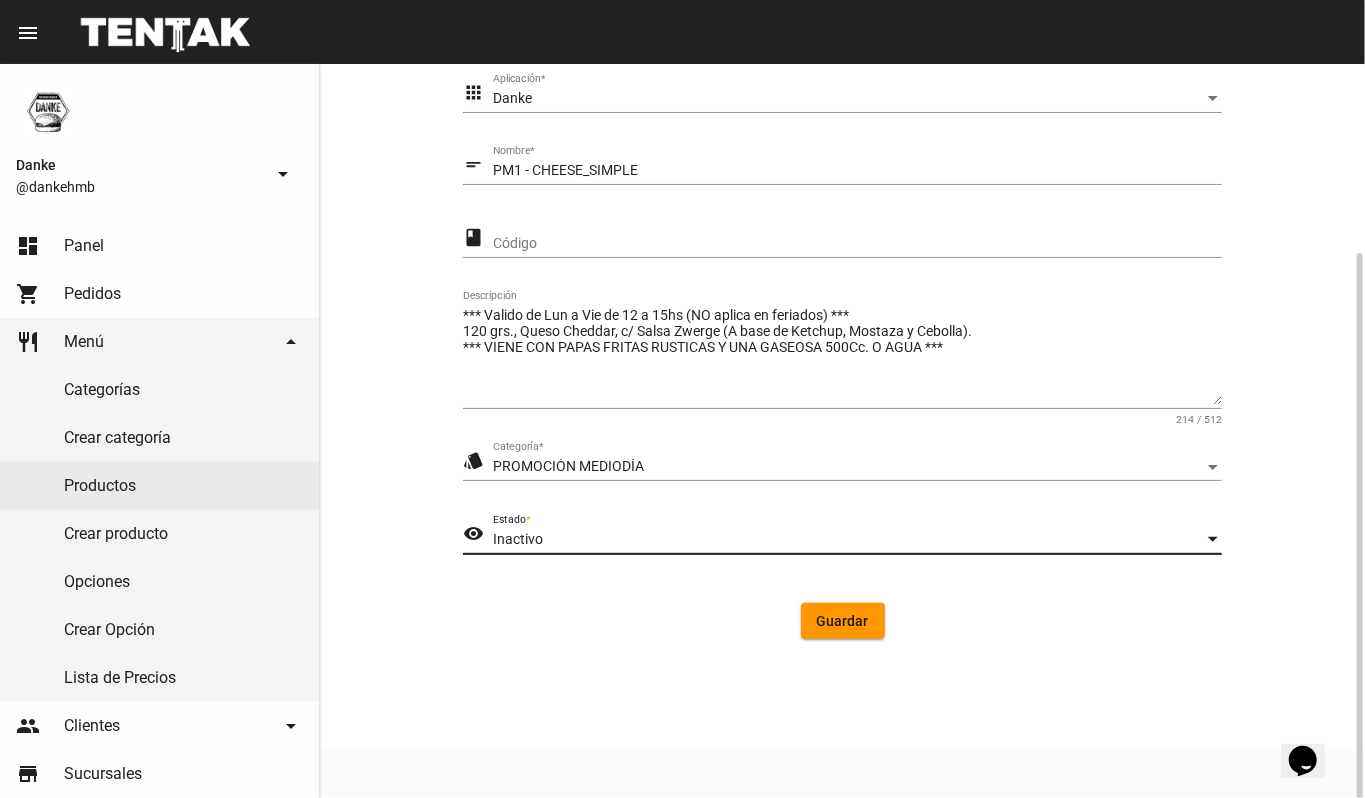 click on "Guardar" at bounding box center (843, 621) 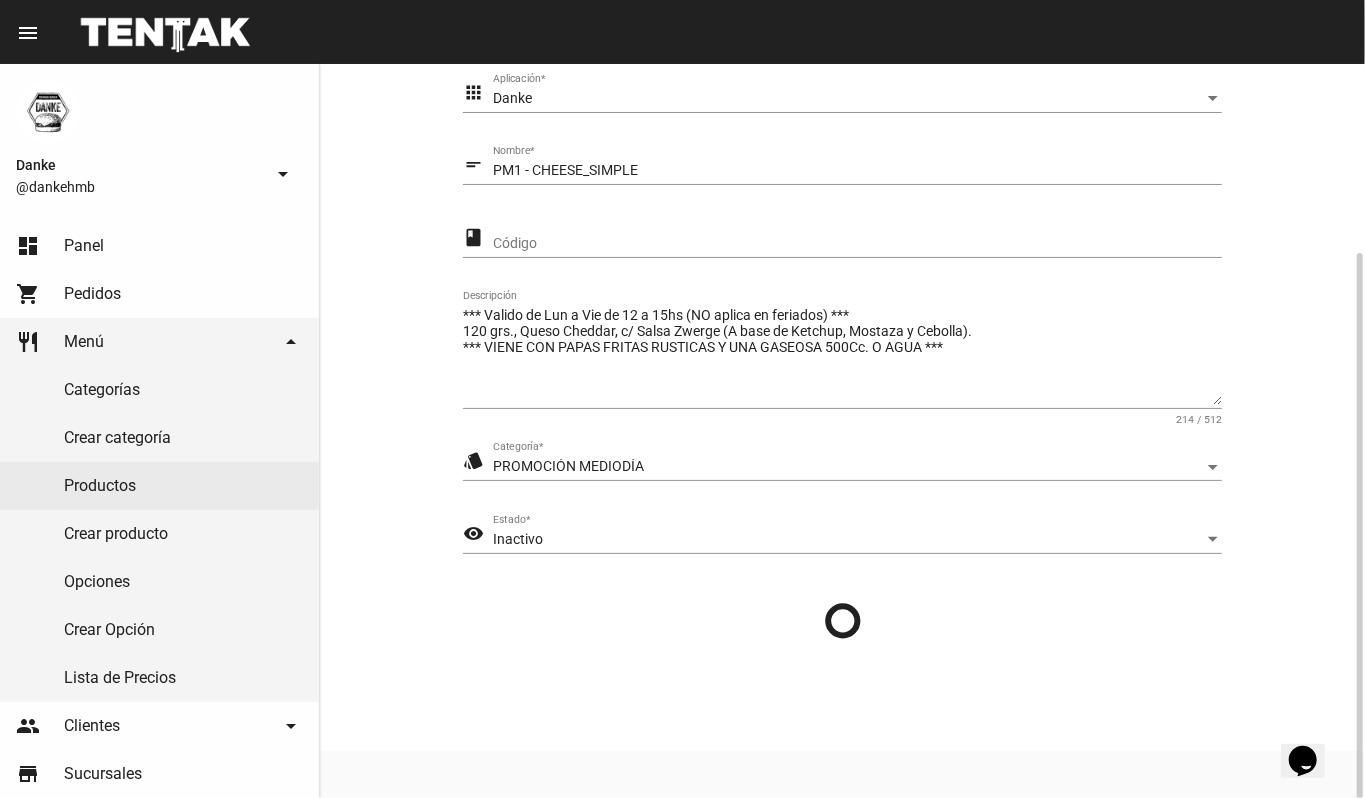 scroll, scrollTop: 0, scrollLeft: 0, axis: both 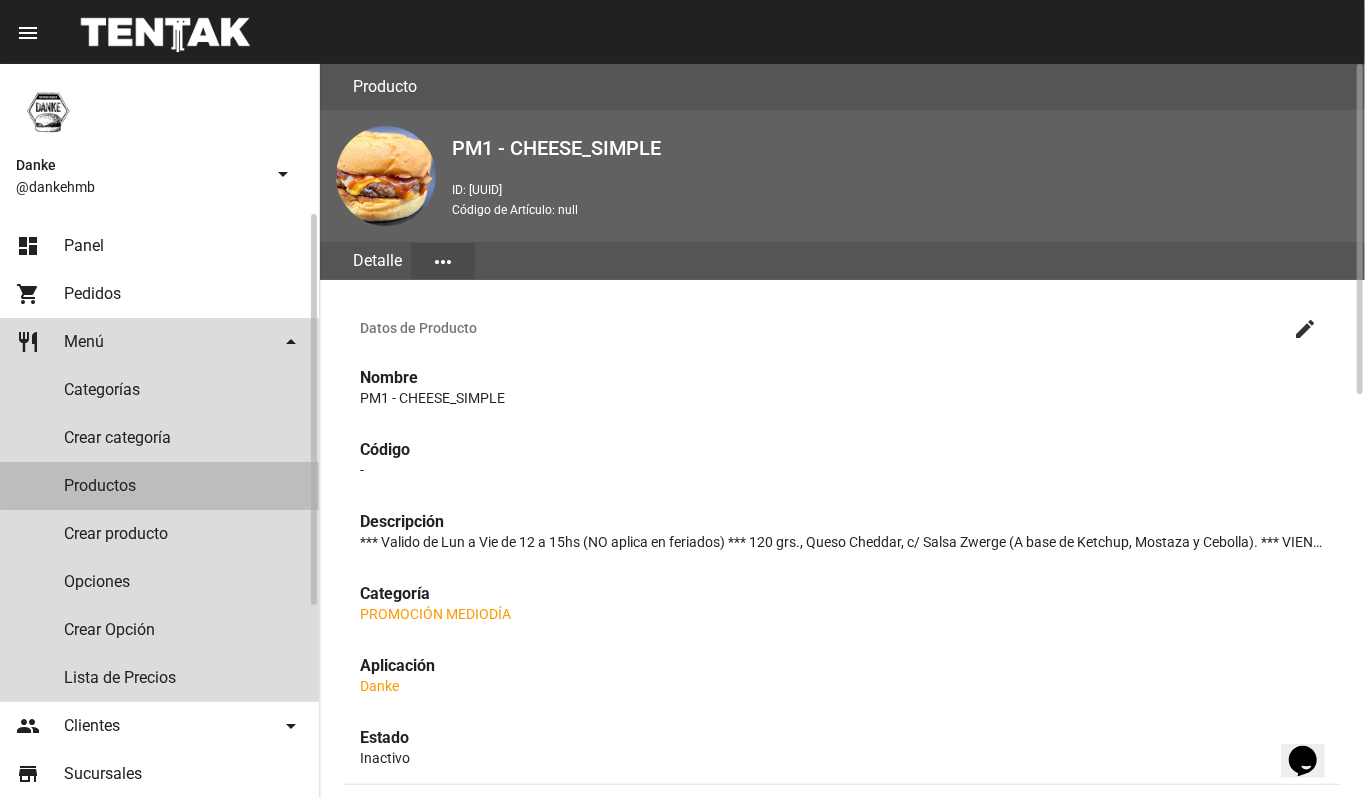 click on "Productos" at bounding box center [159, 486] 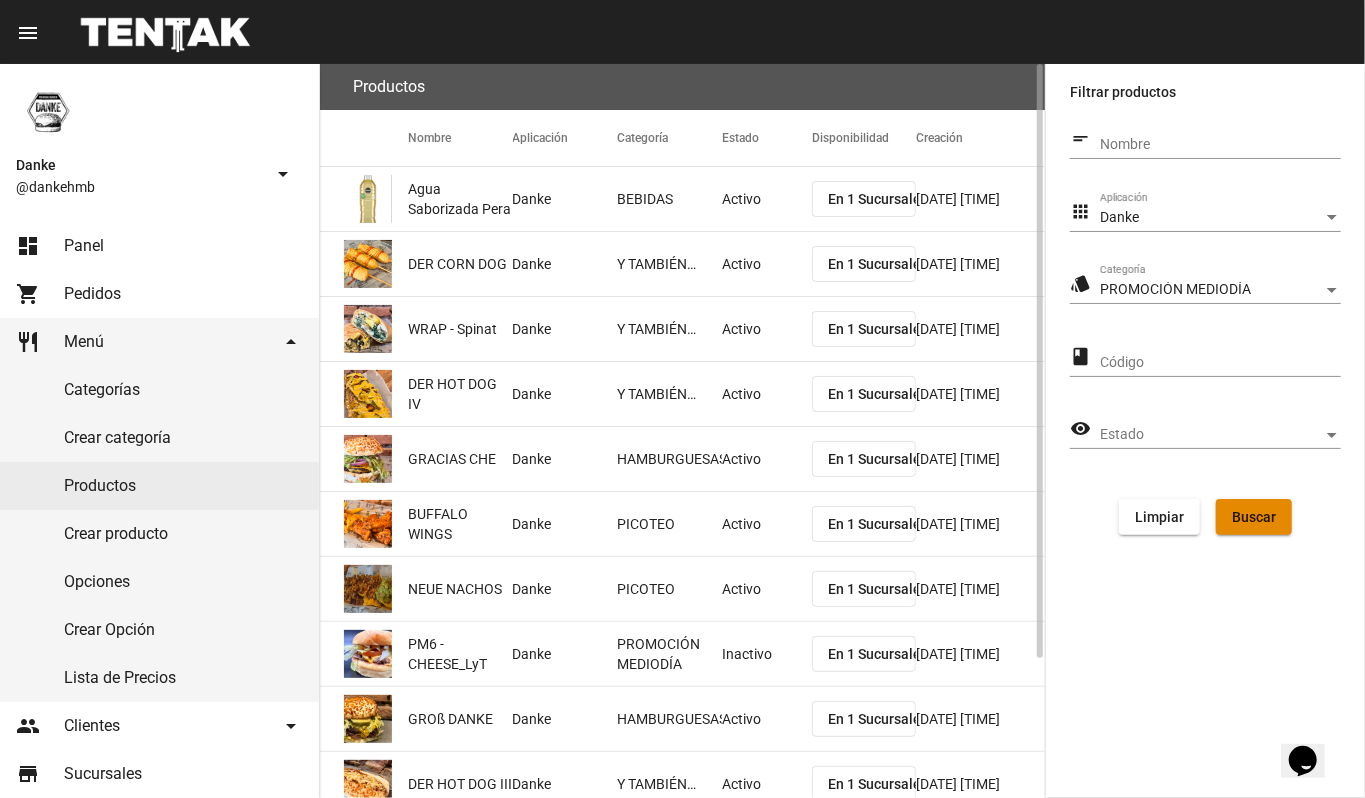 click on "Buscar" at bounding box center (1254, 517) 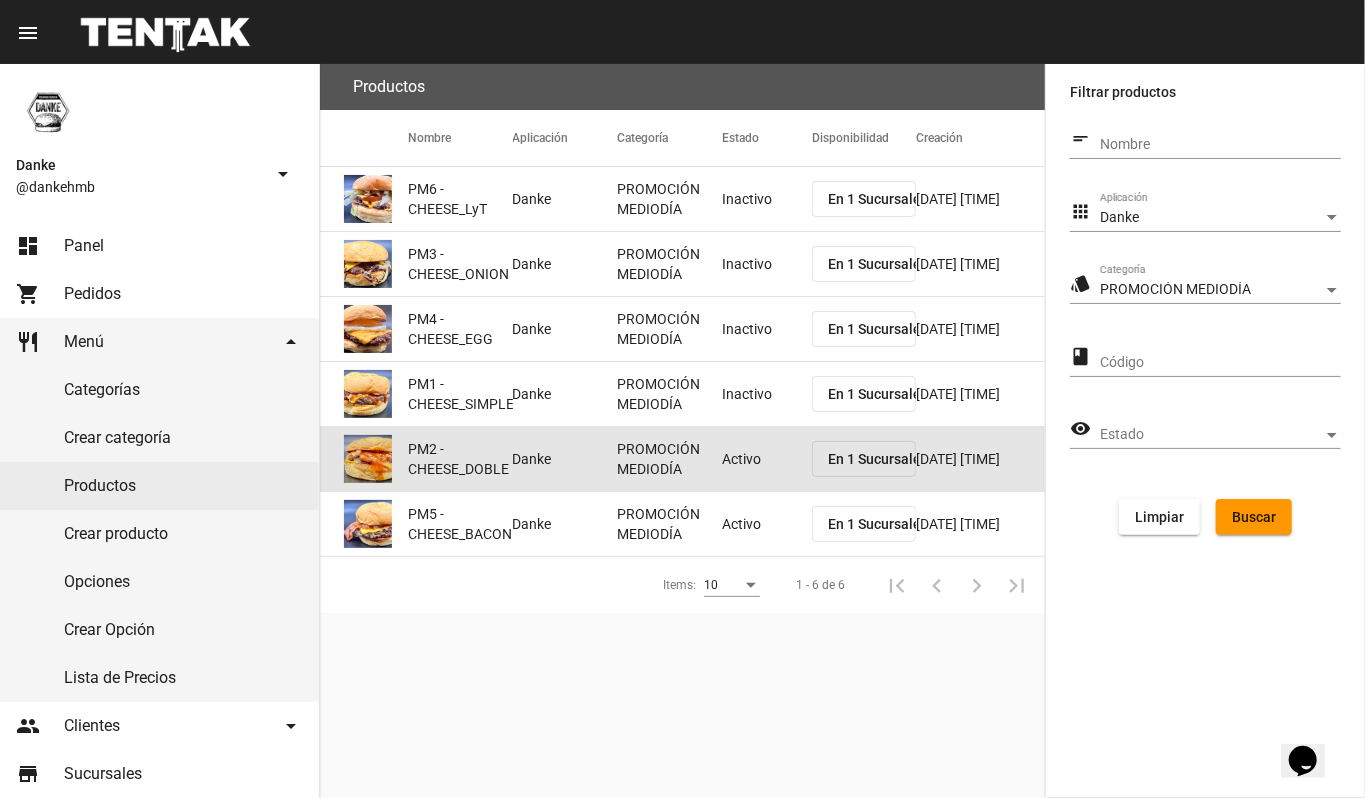 click on "Activo" at bounding box center [767, 199] 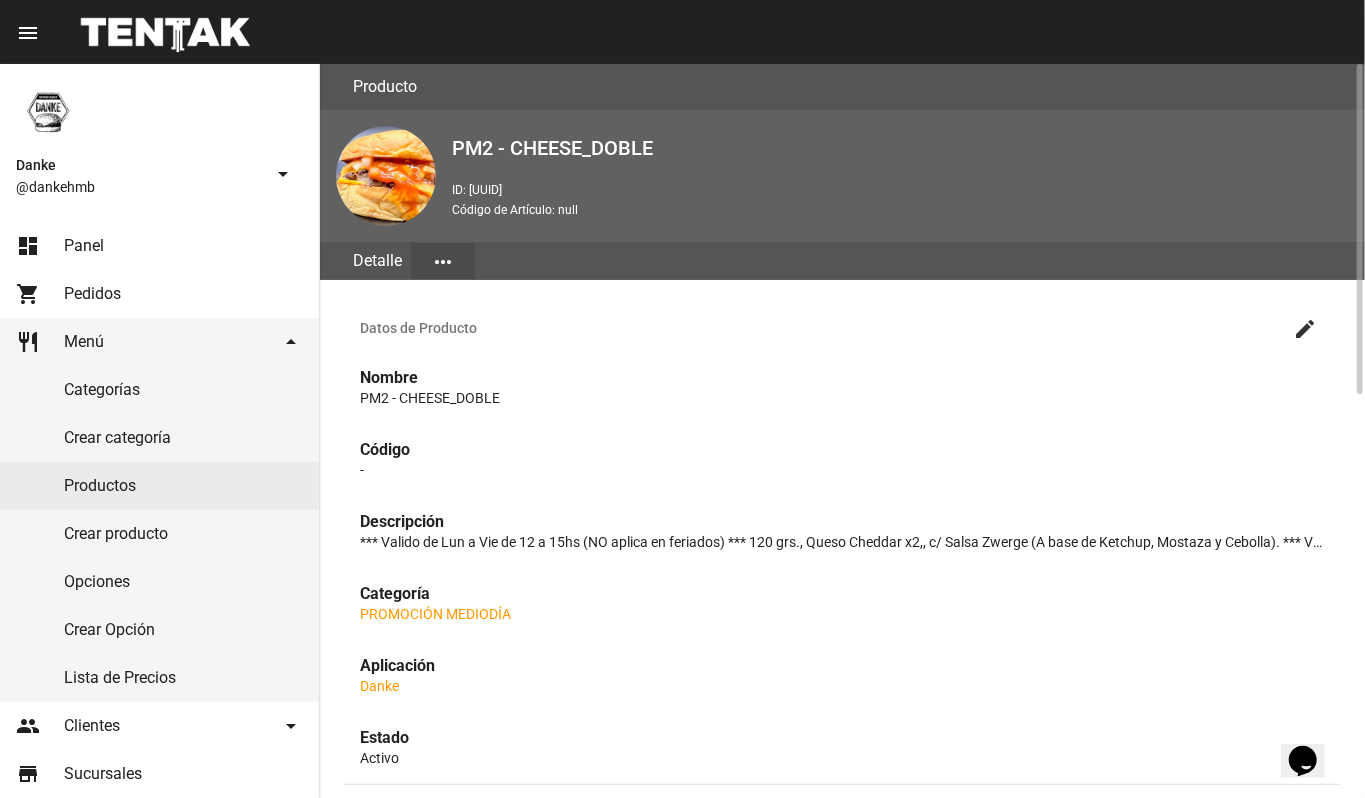 click on "create" at bounding box center [1305, 328] 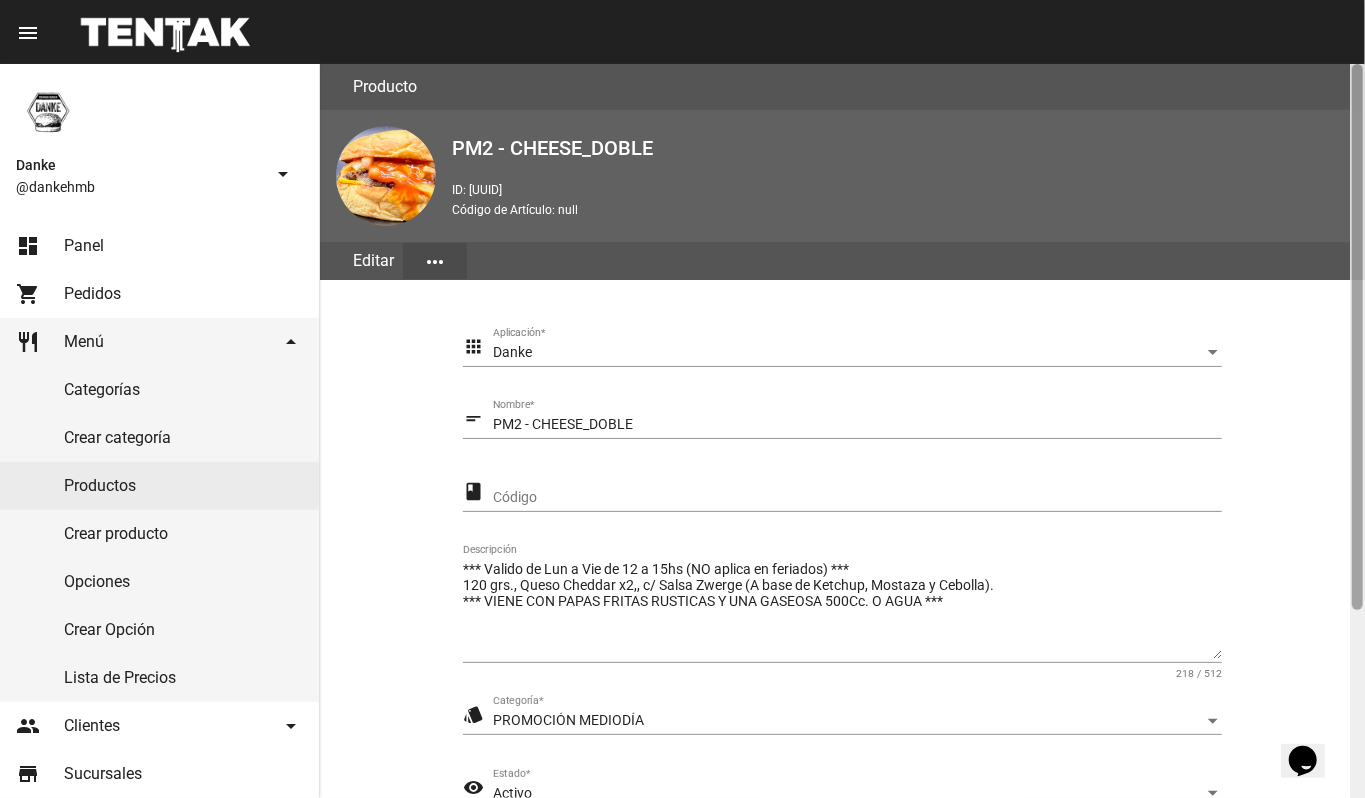 scroll, scrollTop: 254, scrollLeft: 0, axis: vertical 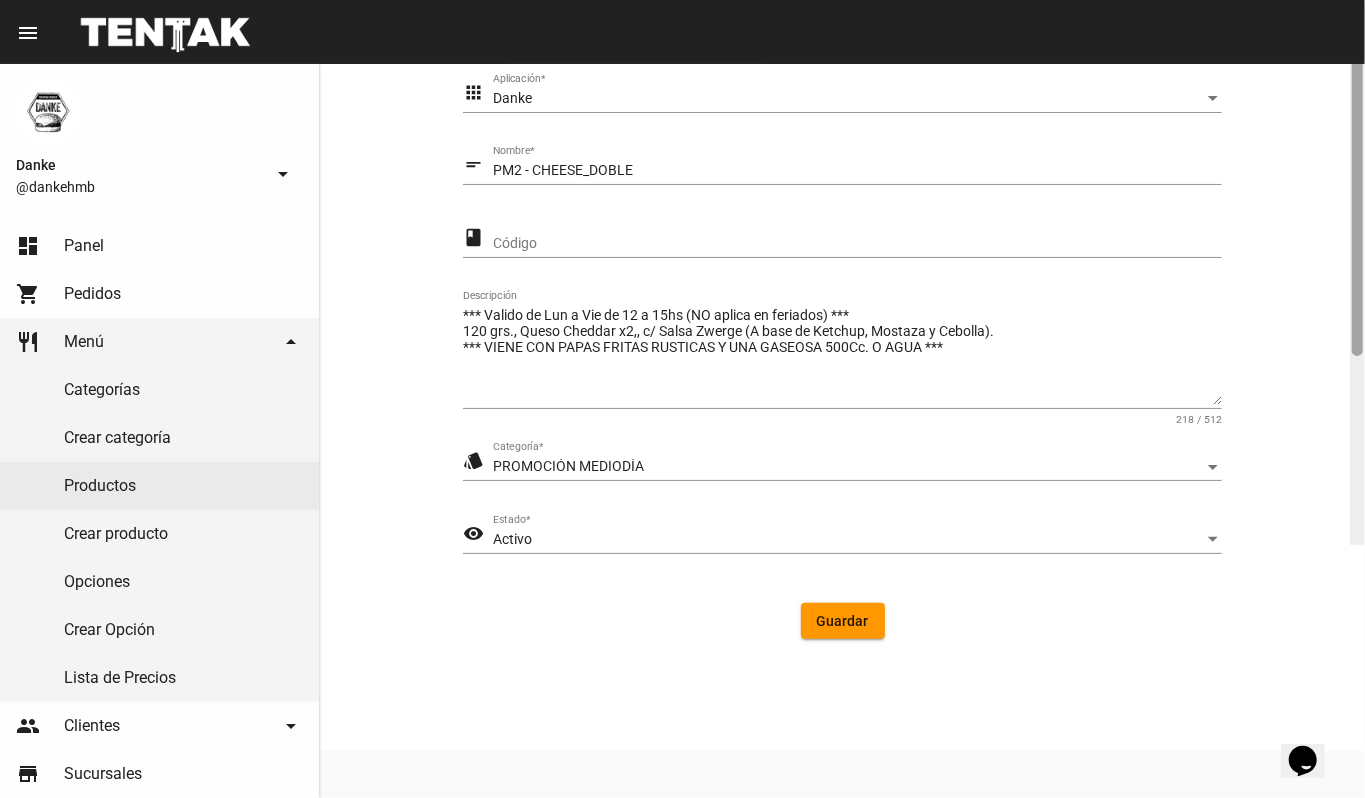 click at bounding box center [1357, 177] 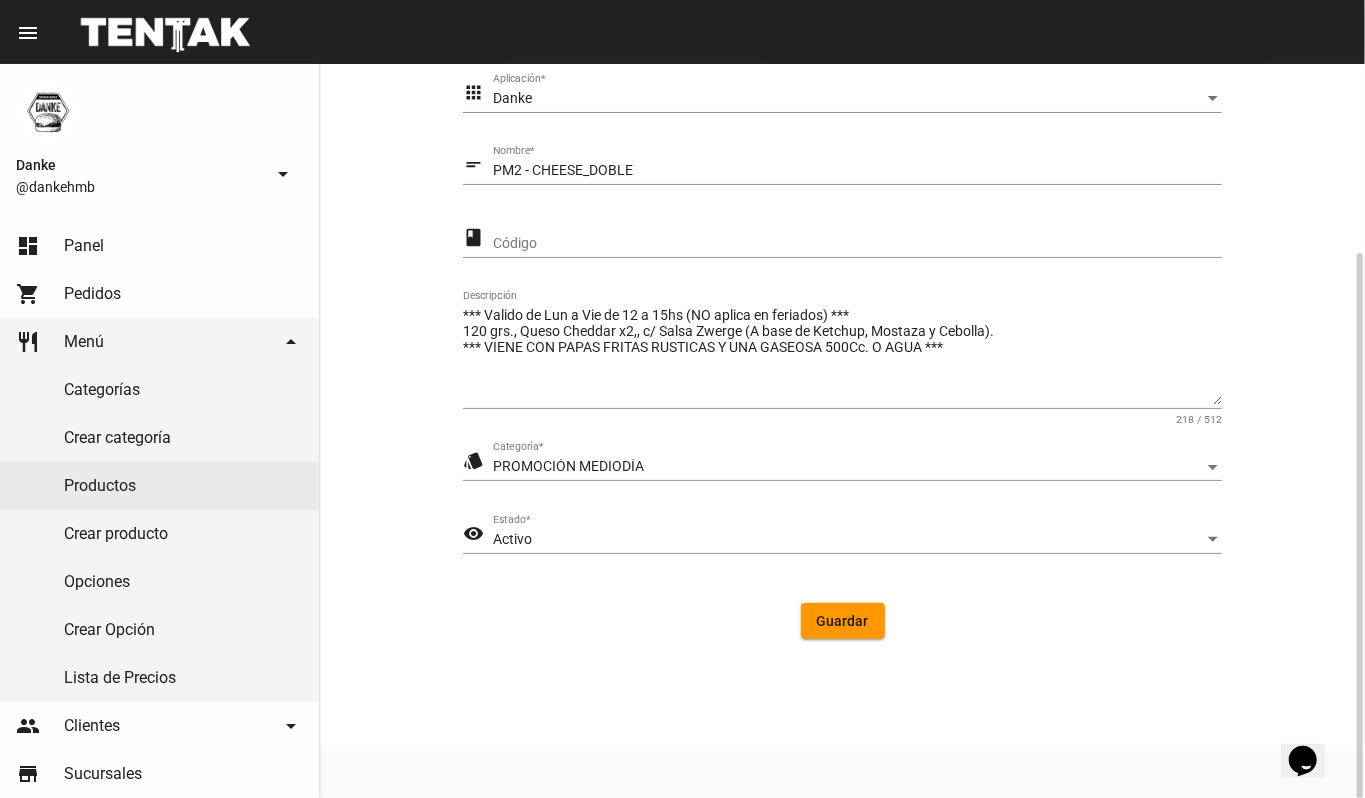 click on "apps Danke AplicACIÓN * short_text PM2 - CHEESE_DOBLE NOMBRE * CLASS CÓDIGO *** VALIDO DE LUN A VIE DE 12 A 15HS (NO APLICA EN FERIADOS) ***
120 GRS., QUESO CHEDDAR X2,, C/ SALSA ZWERGE (A BASE DE KETCHUP, MOSTAZA Y CEBOLLA).
*** VIENE CON PAPAS FRITAS RUSTICAS Y UNA GASEOSA 500CC. O AGUA *** DESCRIPCIÓN 218 / 512 STYLE PROMOCIÓN MEDIODÍA CATEGORÍA * VISIBILITY ACTIVO ESTADO * GUARDAR" at bounding box center [842, 365] 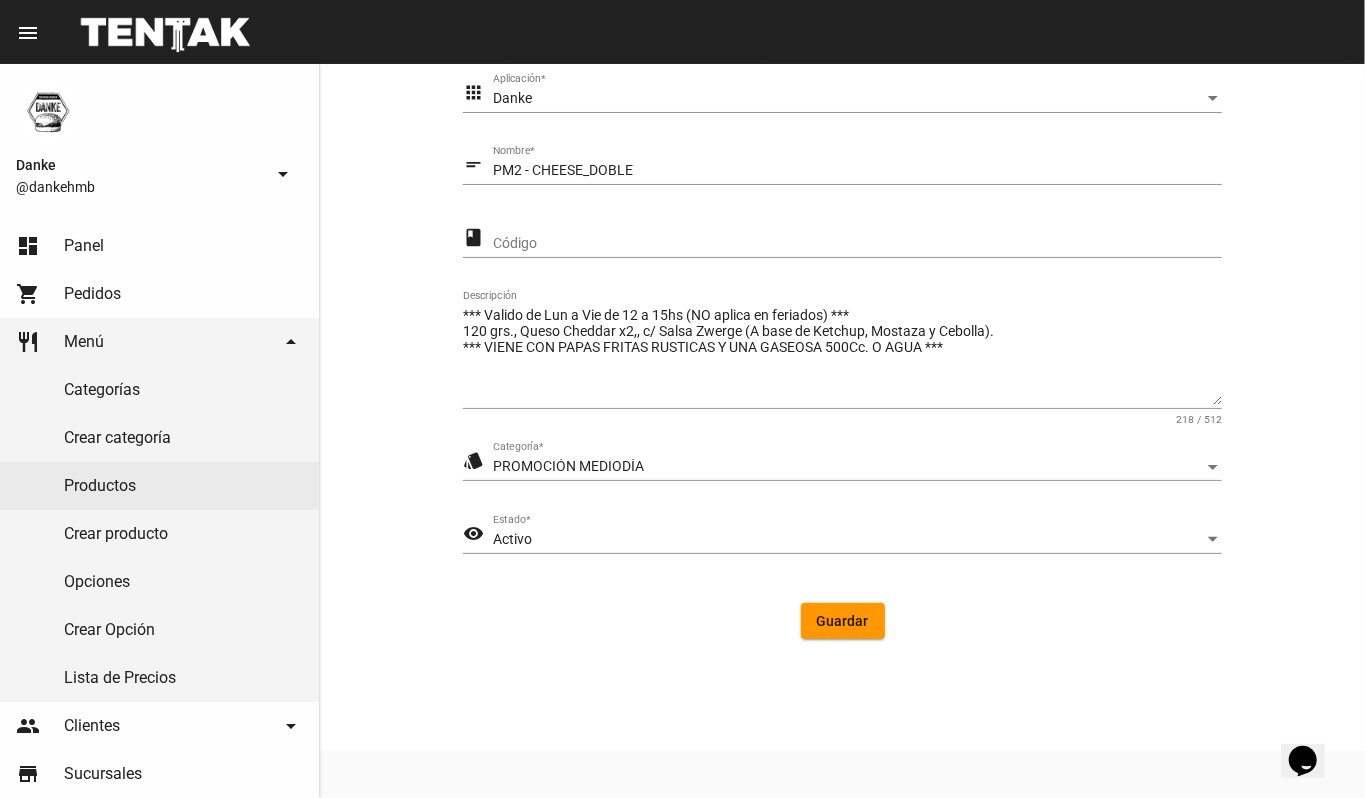 click on "visibility Activo Estado  *" at bounding box center (842, 543) 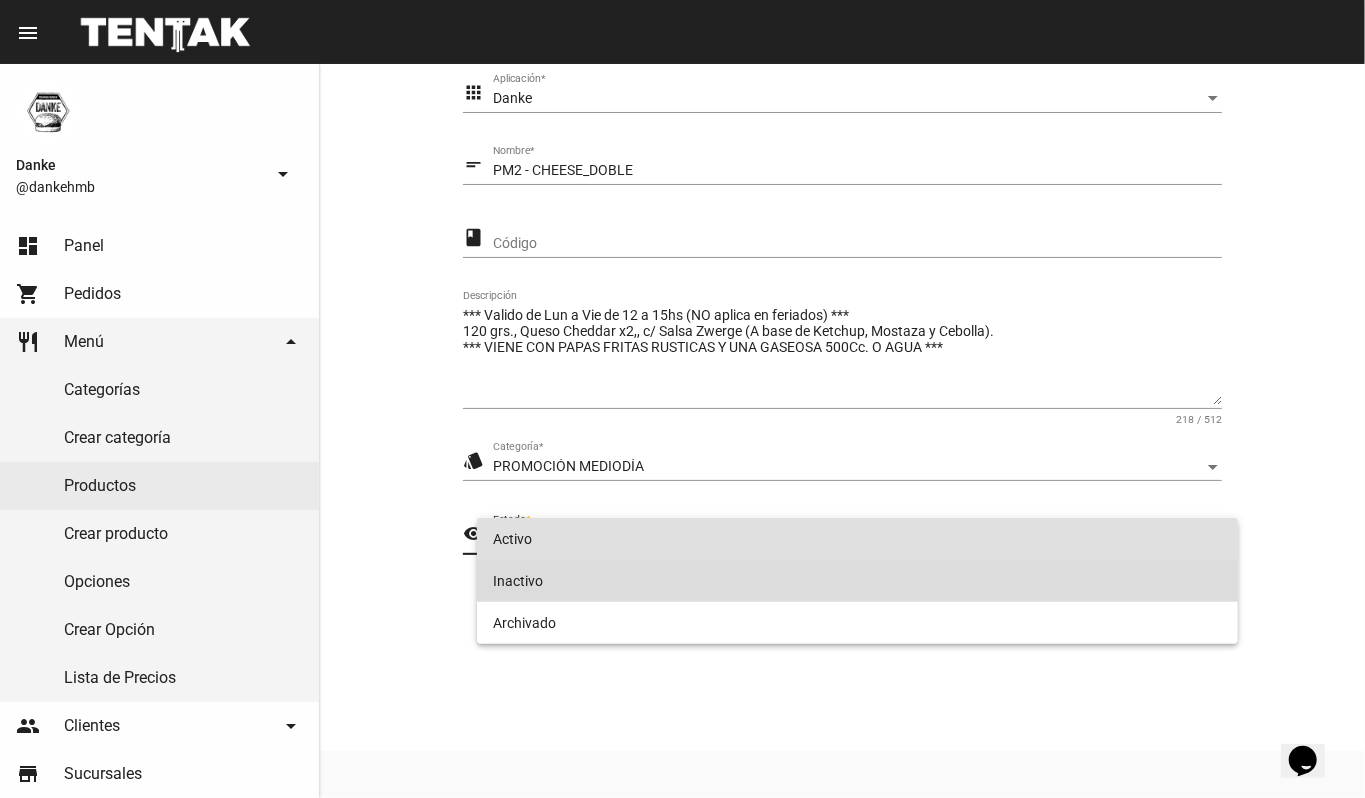 click on "Inactivo" at bounding box center (858, 581) 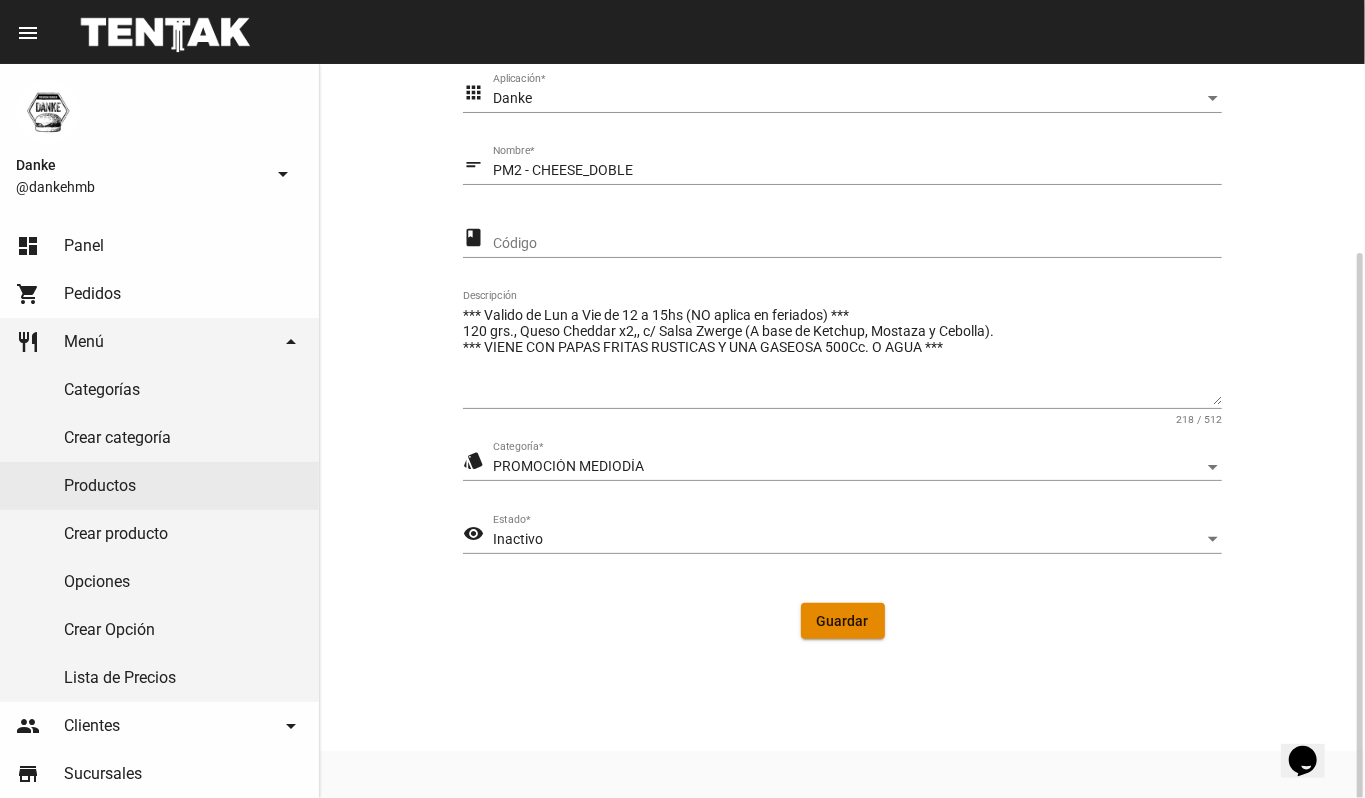 click on "Guardar" at bounding box center (843, 621) 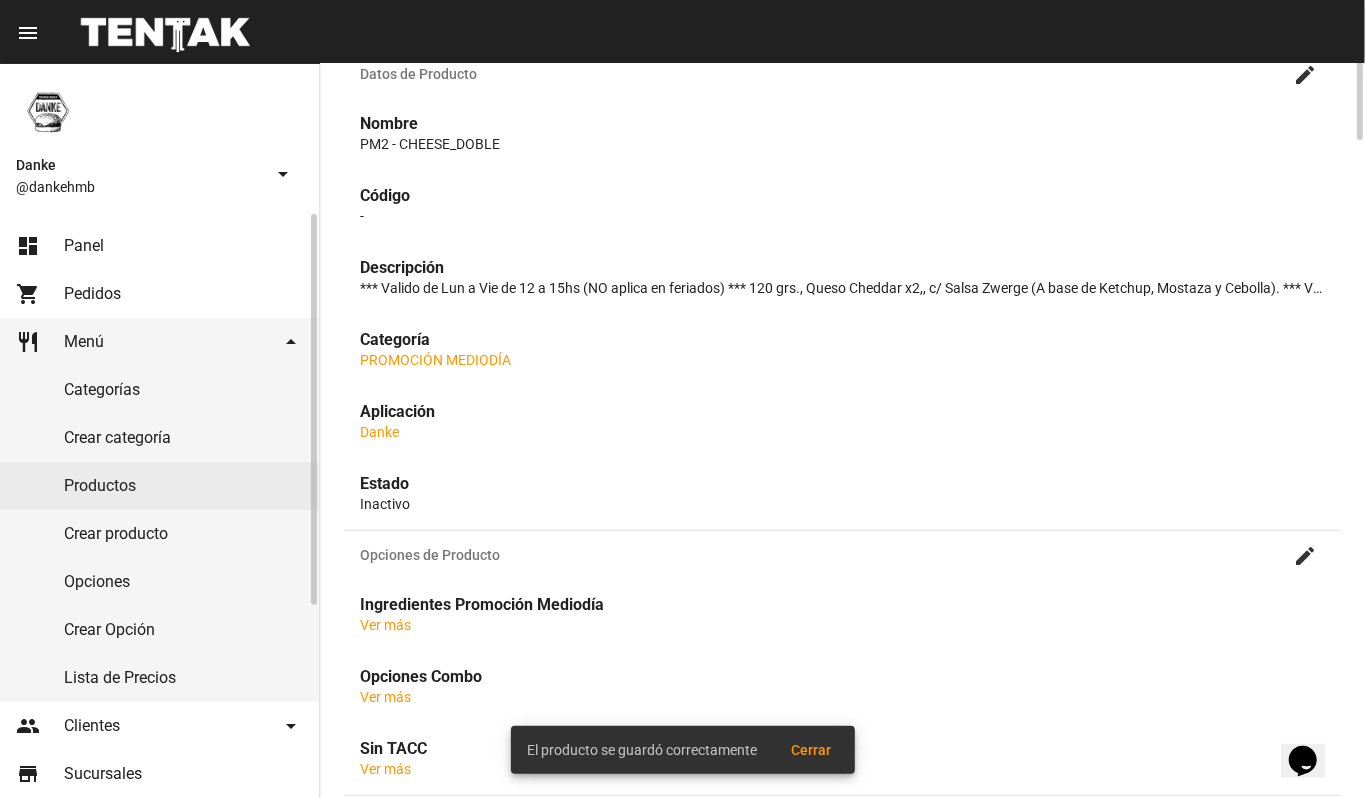 scroll, scrollTop: 0, scrollLeft: 0, axis: both 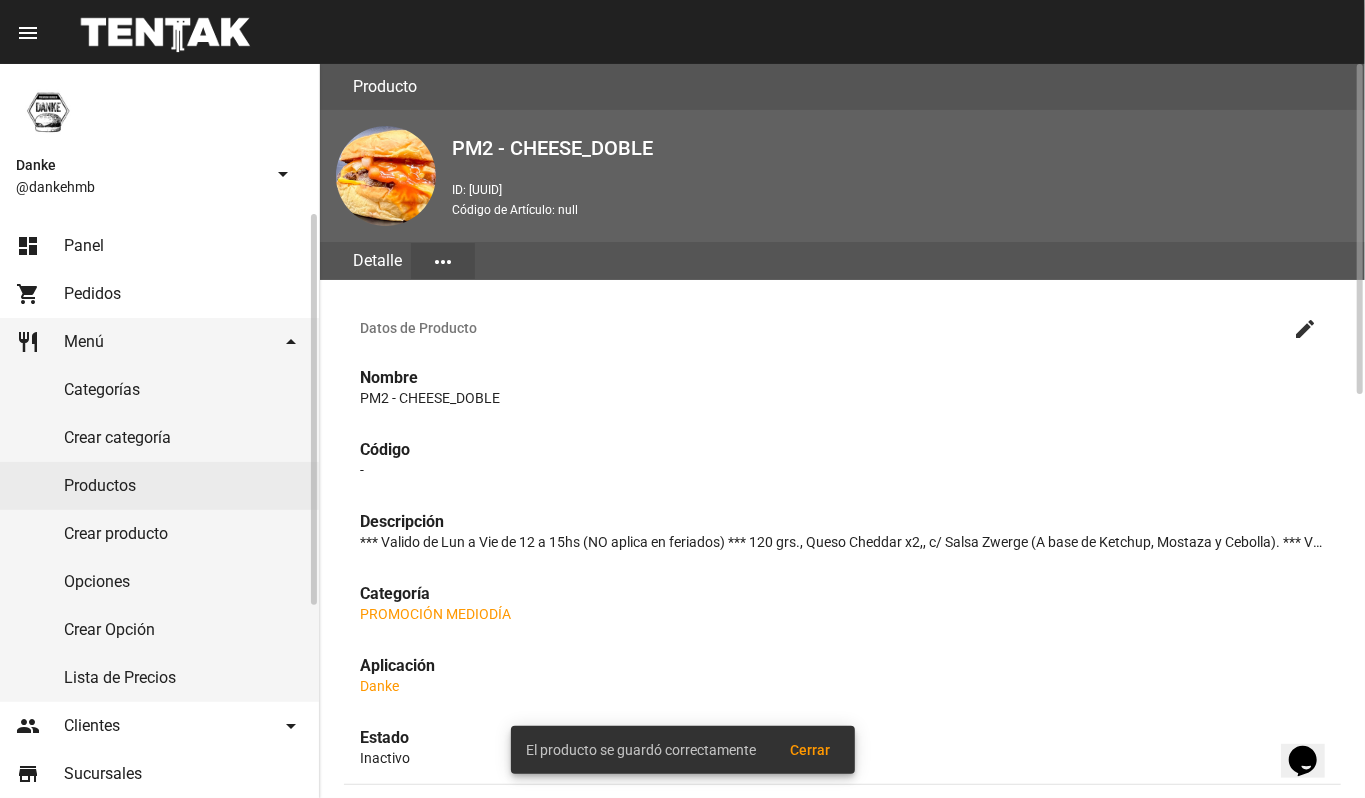 click on "Productos" at bounding box center [159, 486] 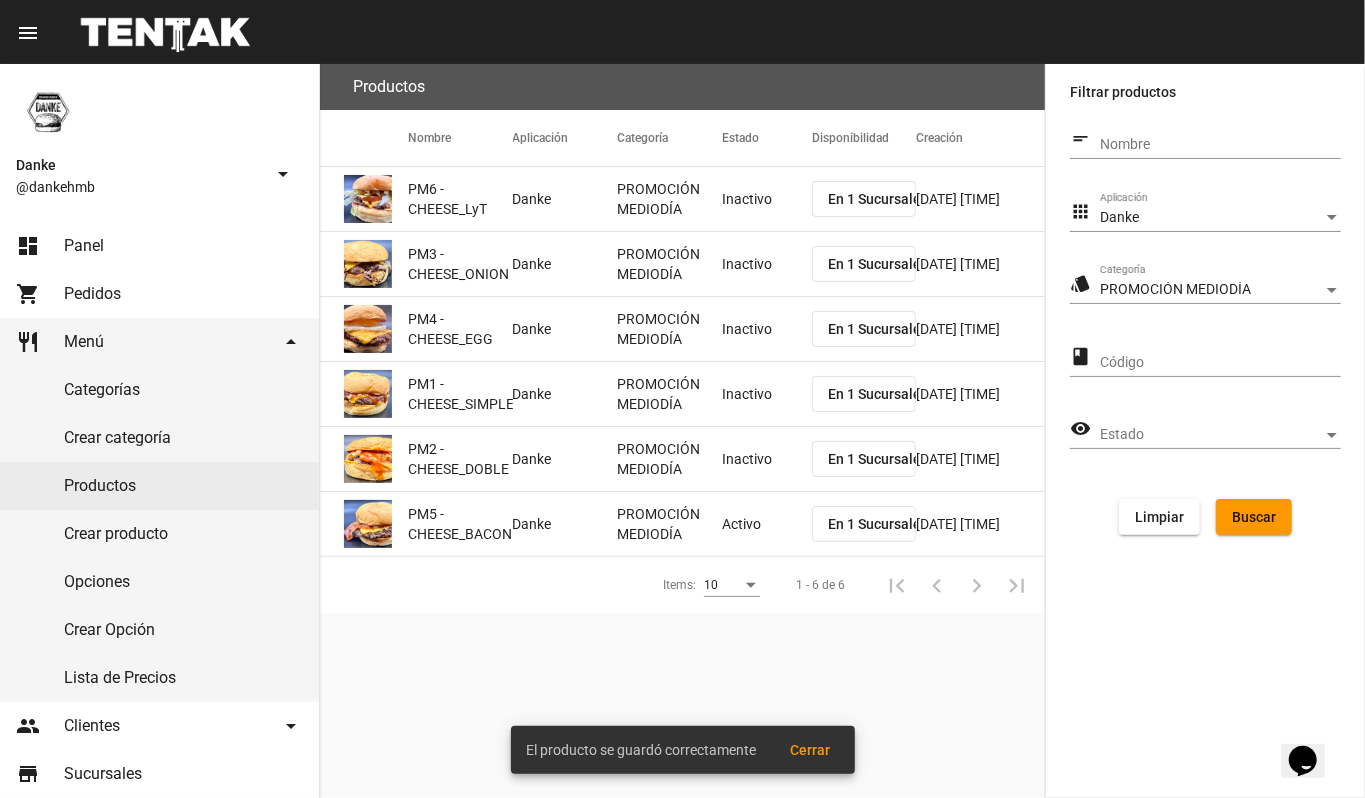 click on "Activo" at bounding box center [767, 199] 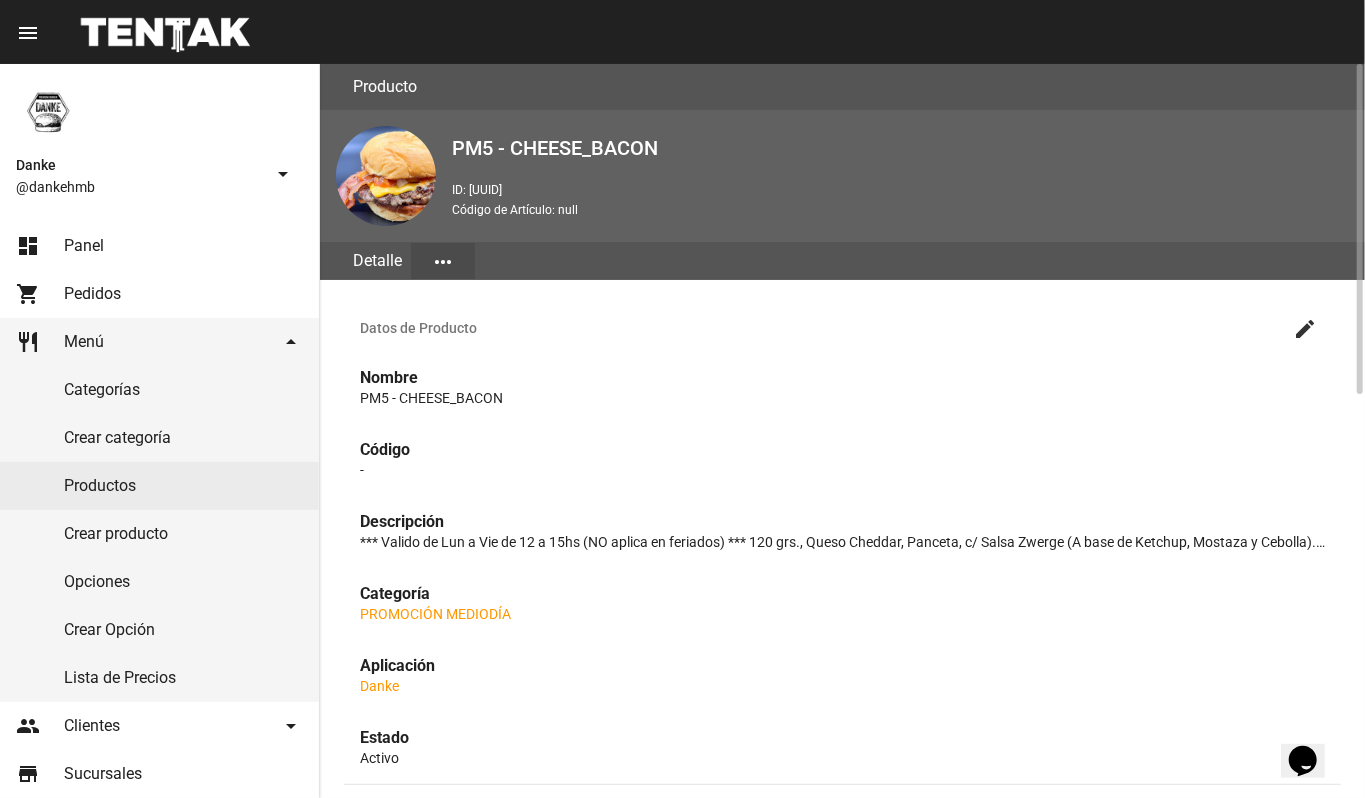 click on "create" at bounding box center [1305, 329] 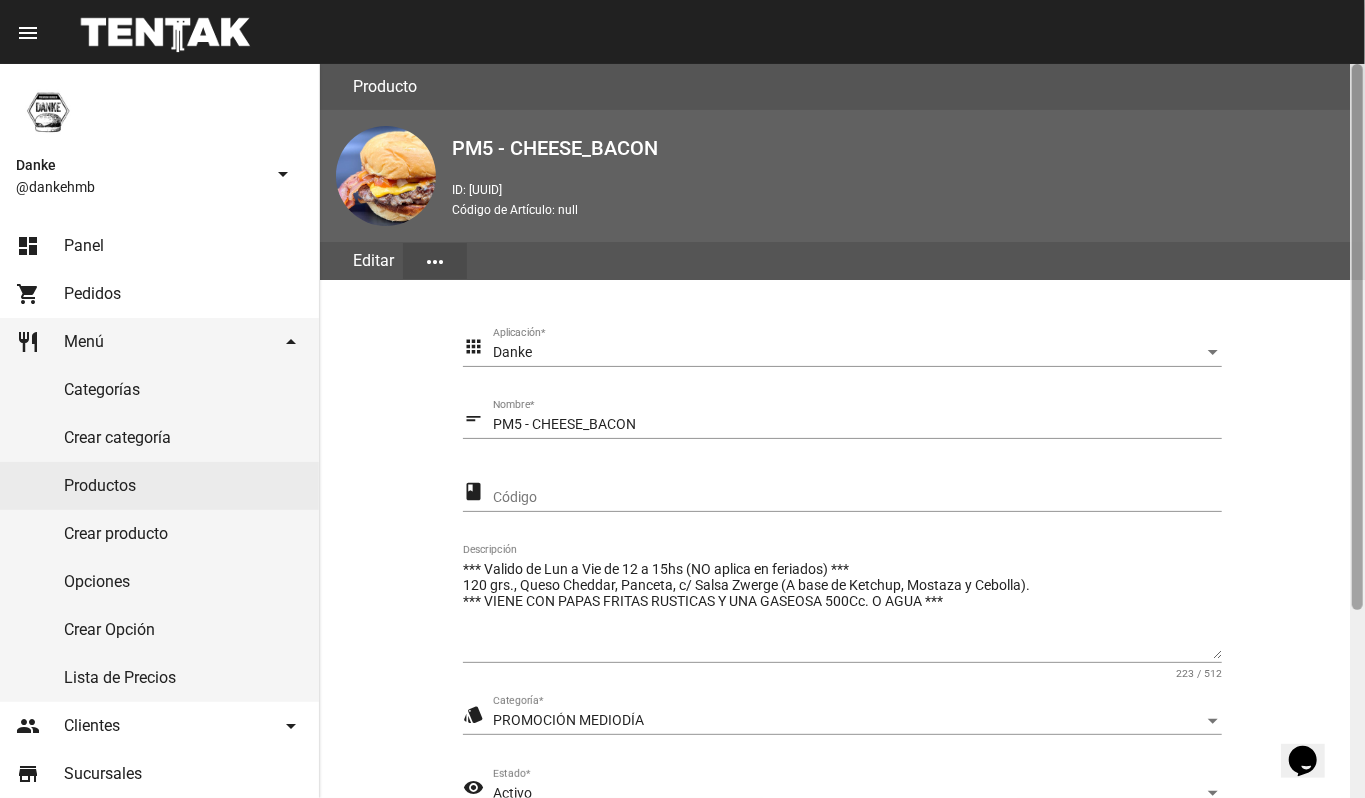 scroll, scrollTop: 254, scrollLeft: 0, axis: vertical 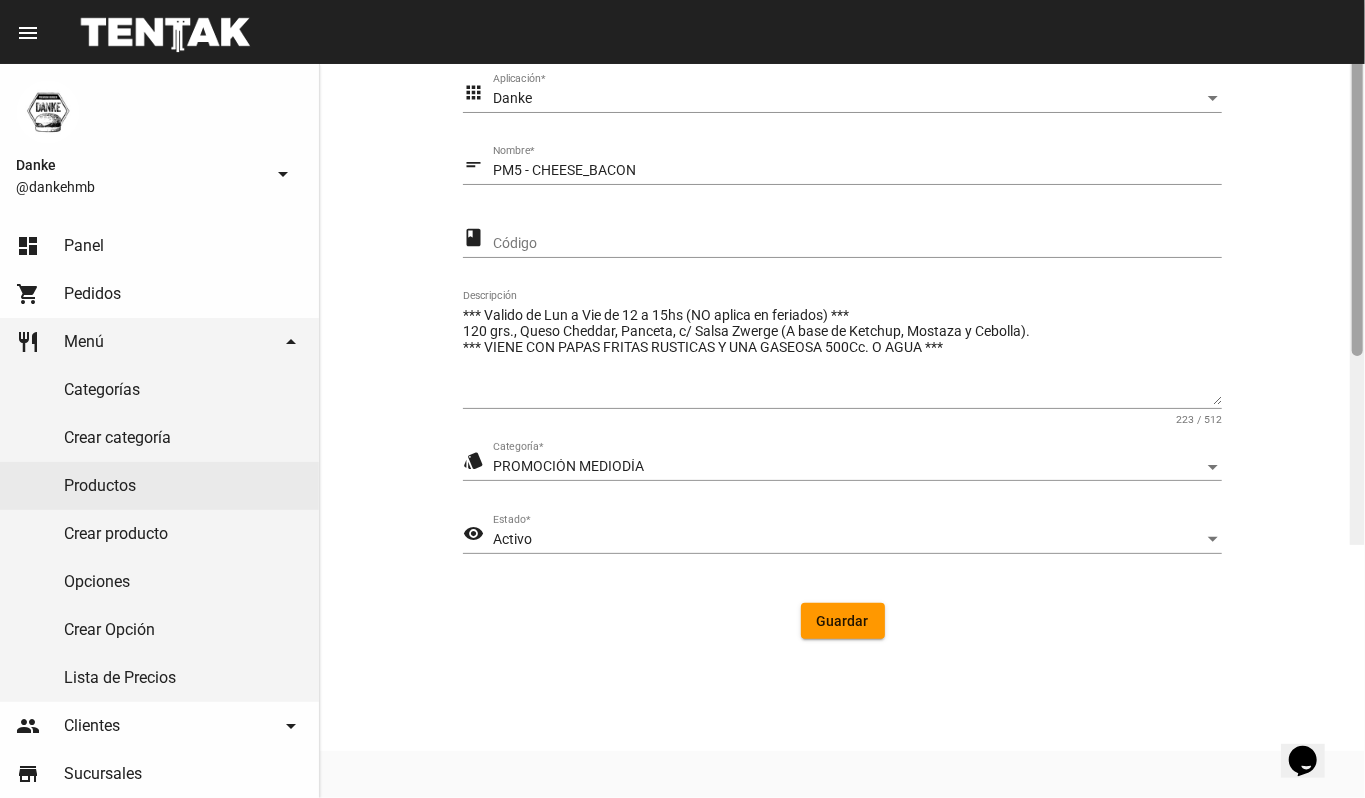 click at bounding box center [1357, 177] 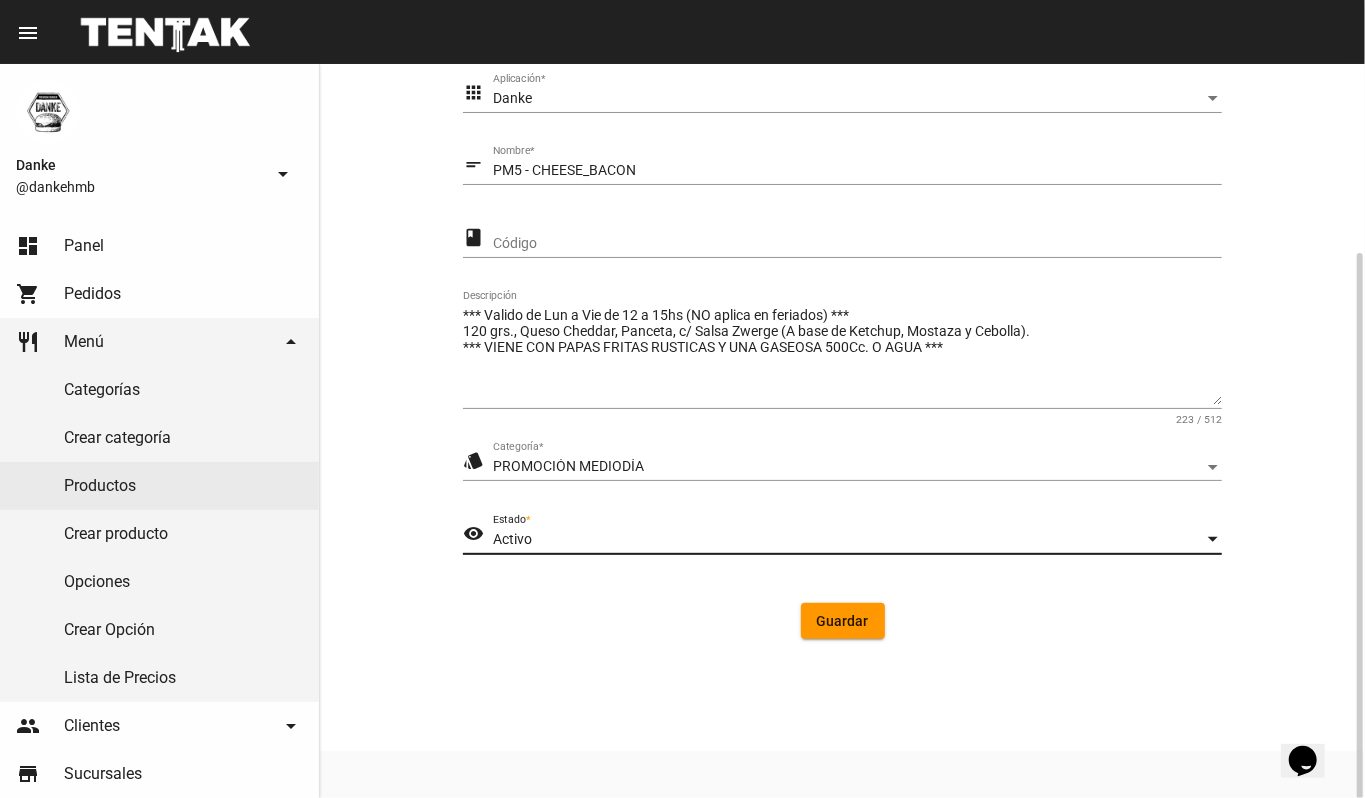 click on "Activo" at bounding box center (848, 540) 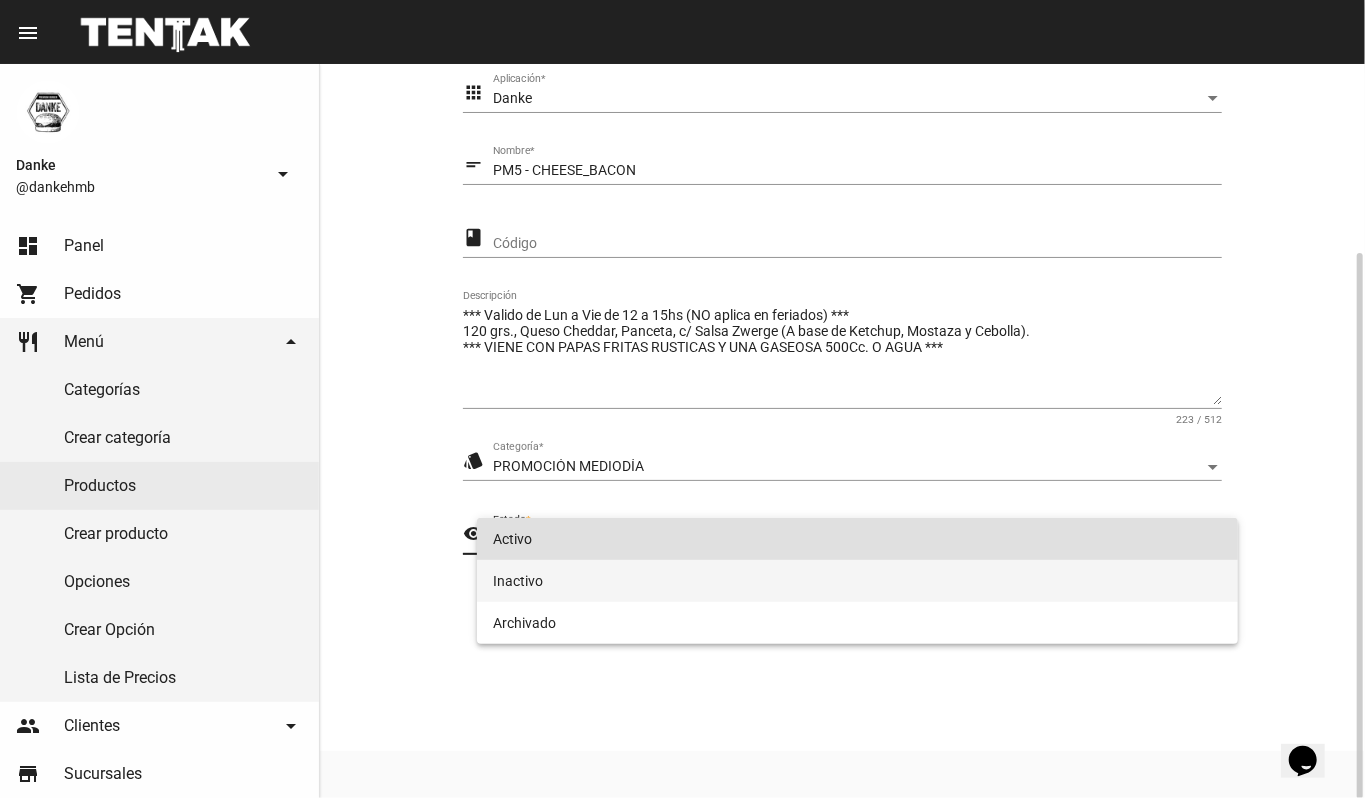 click on "Inactivo" at bounding box center (858, 581) 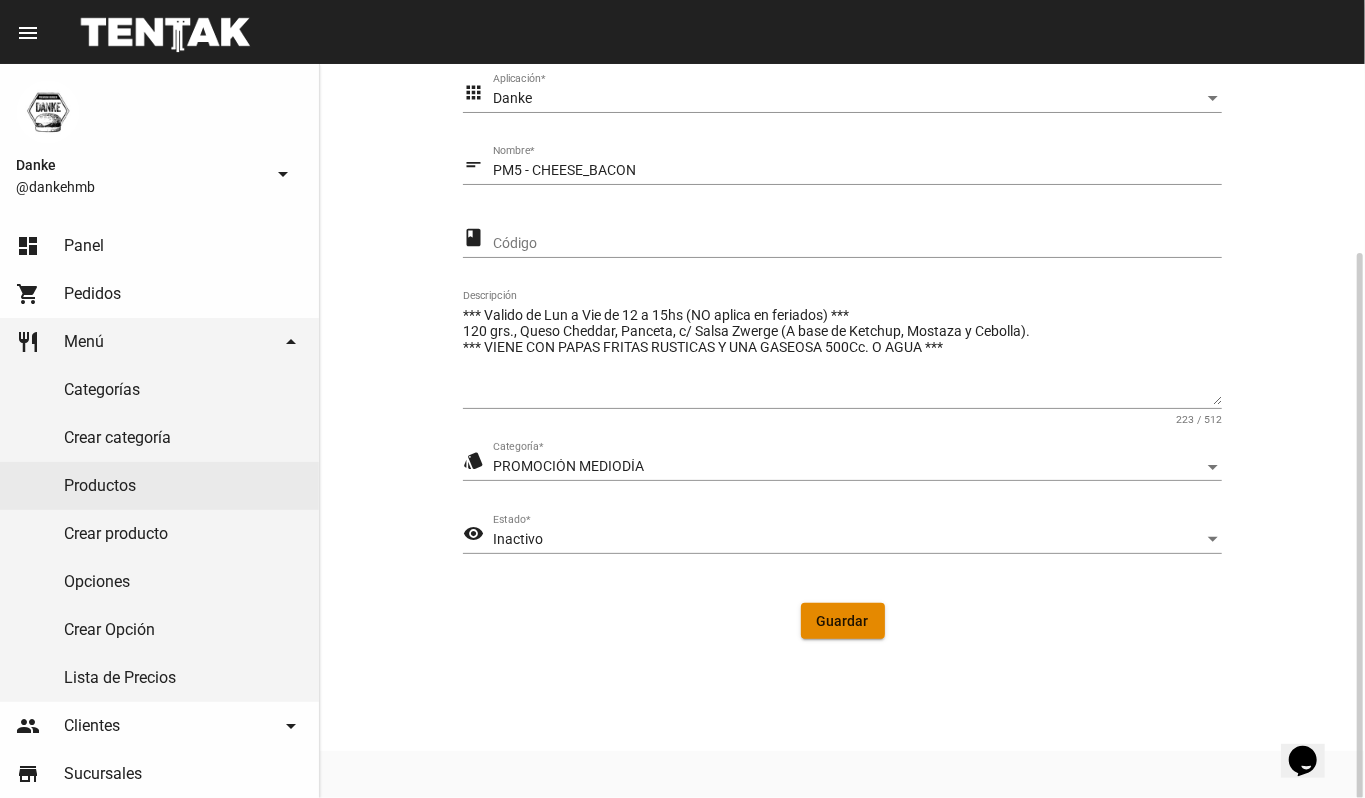 click on "Guardar" at bounding box center [843, 621] 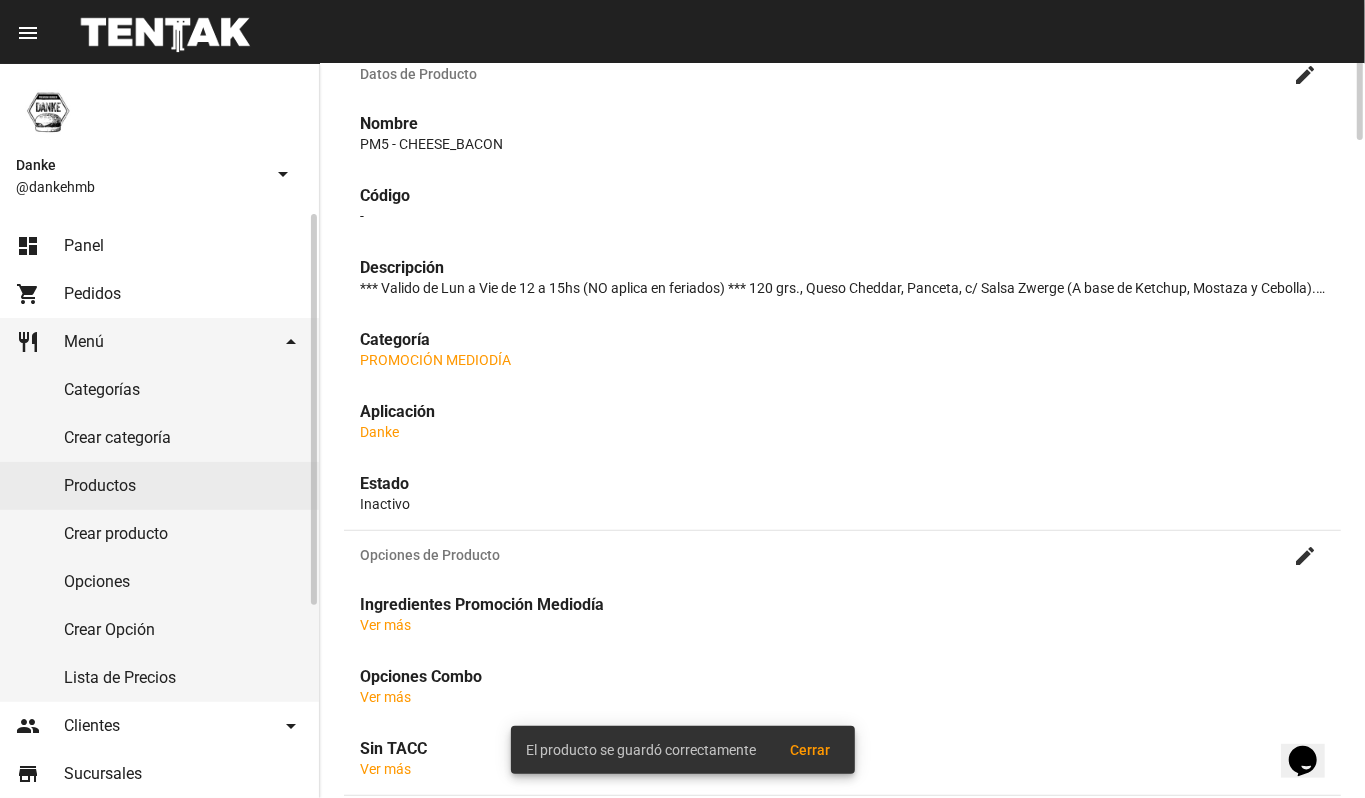 scroll, scrollTop: 0, scrollLeft: 0, axis: both 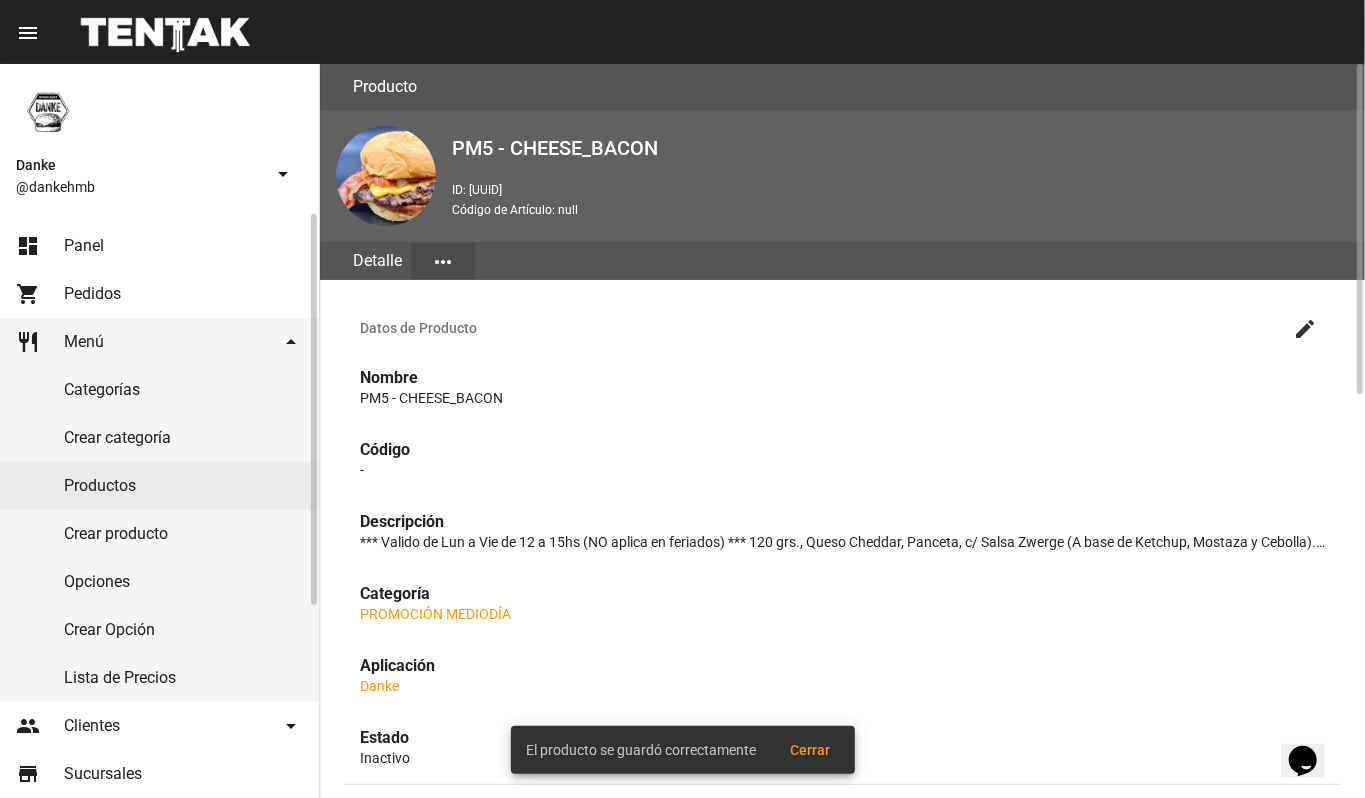 click on "dashboard Panel shopping_cart Pedidos restaurant Menú arrow_drop_down Categorías Crear categoría Productos Crear producto Opciones Crear Opción Lista de Precios people Clientes arrow_drop_down Cuentas Grupos store Sucursales apps Aplicaciones contact_support Ayuda" at bounding box center (159, 555) 